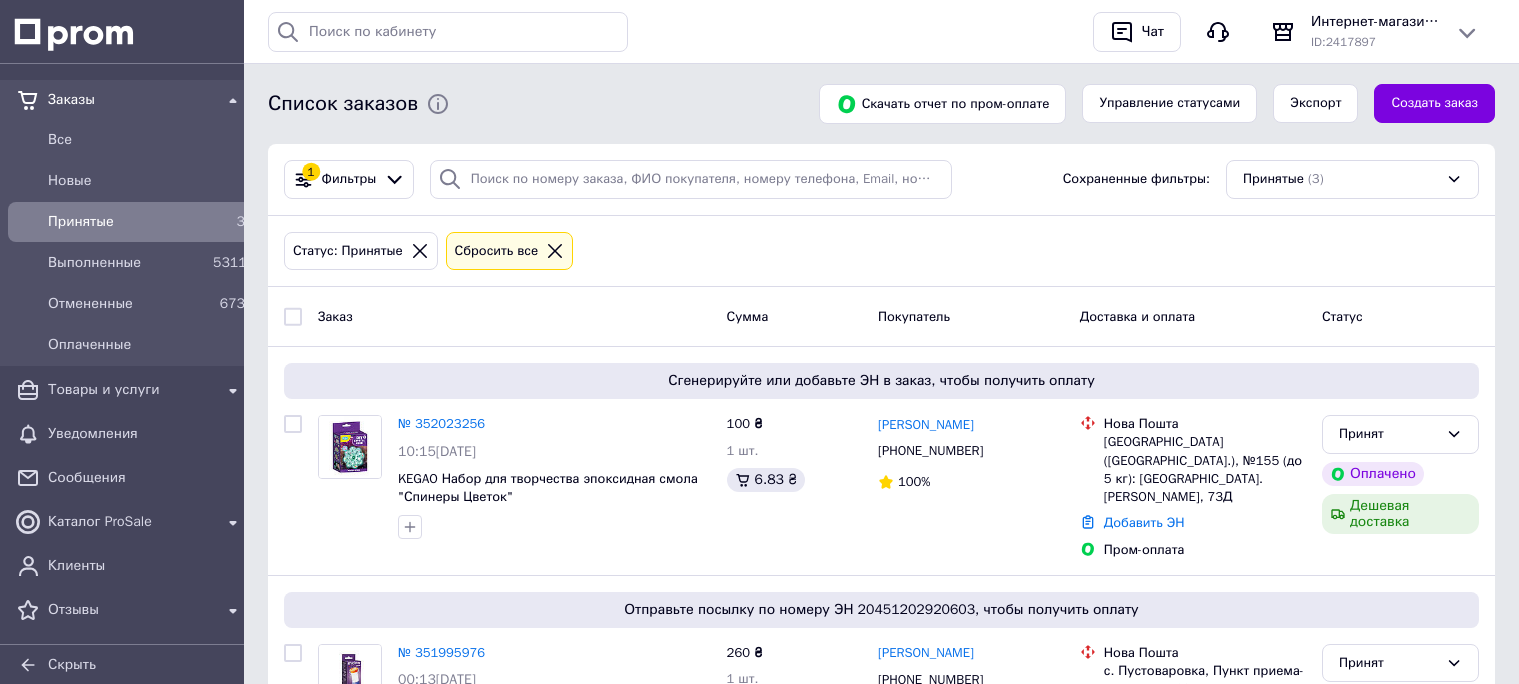scroll, scrollTop: 0, scrollLeft: 0, axis: both 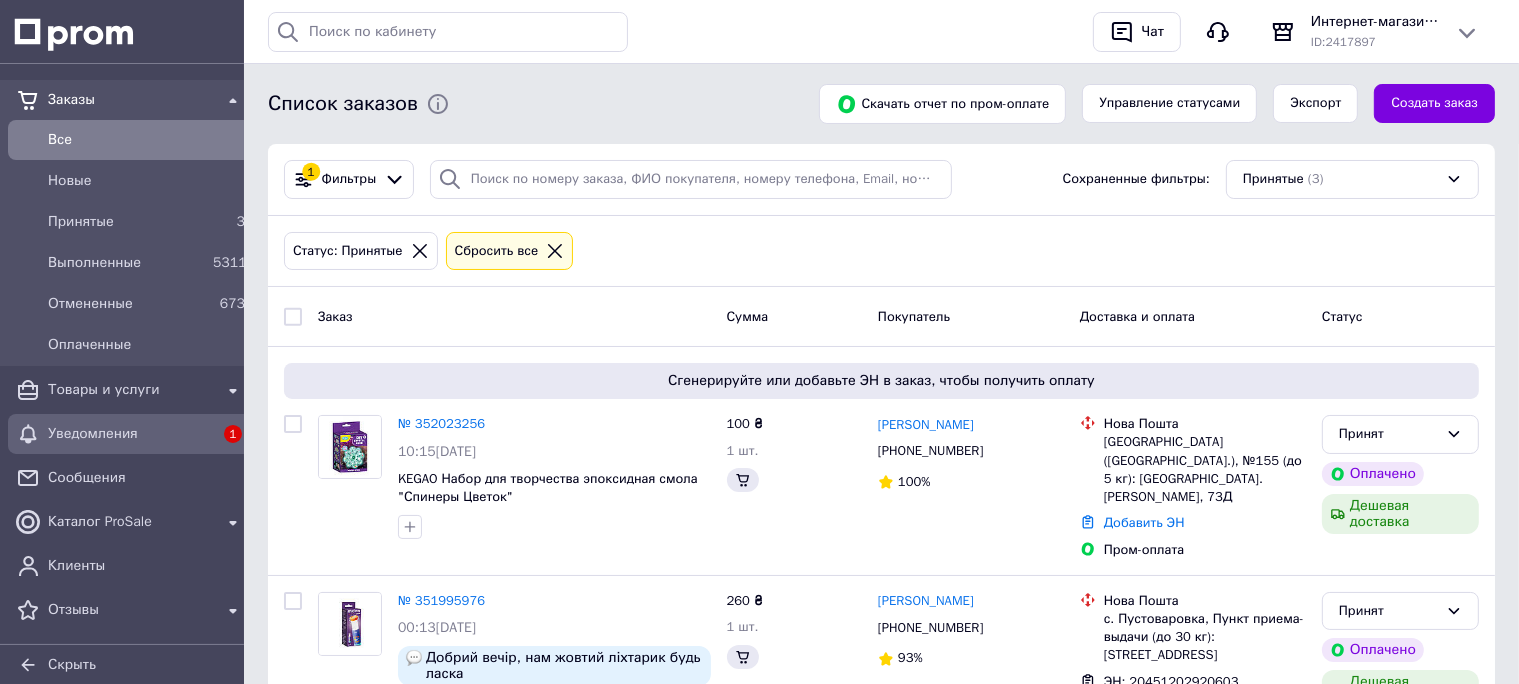 click on "Уведомления" at bounding box center [130, 434] 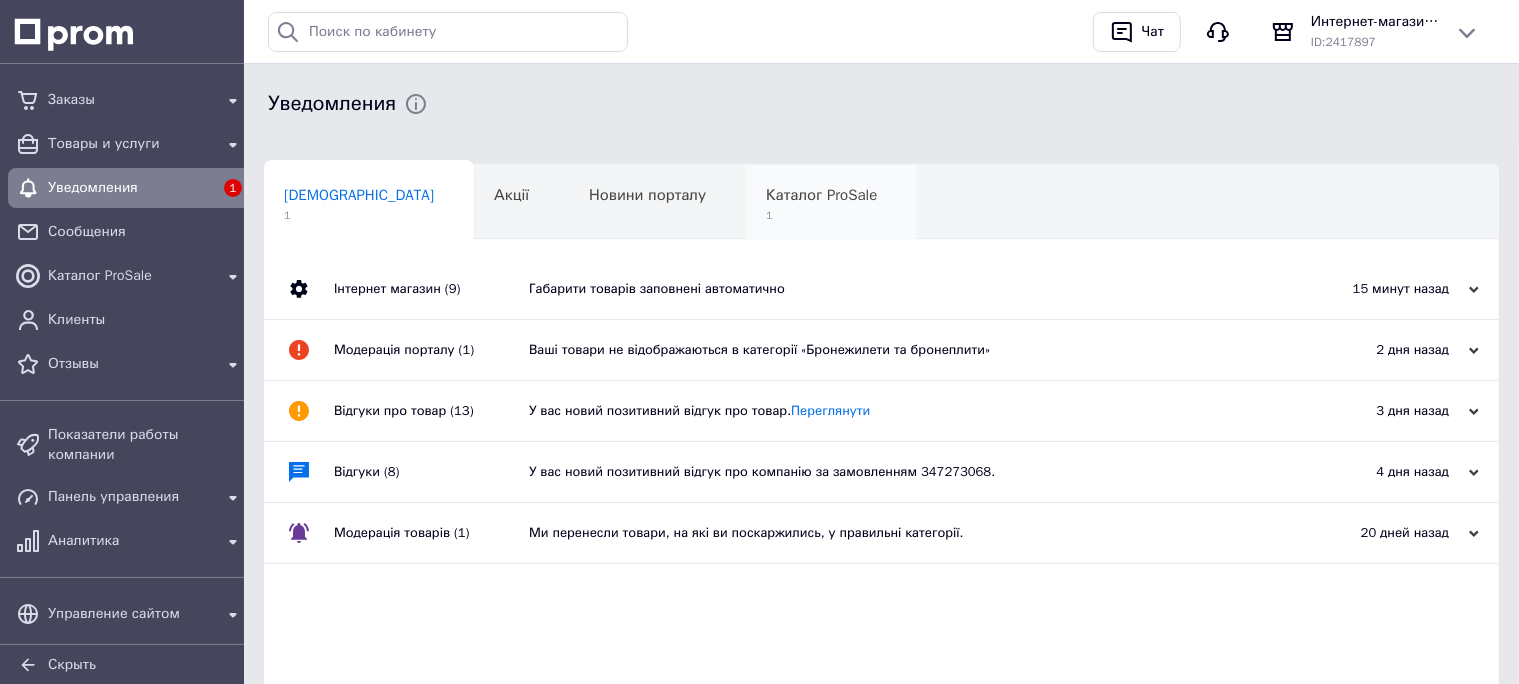 click on "Каталог ProSale 1" at bounding box center [831, 203] 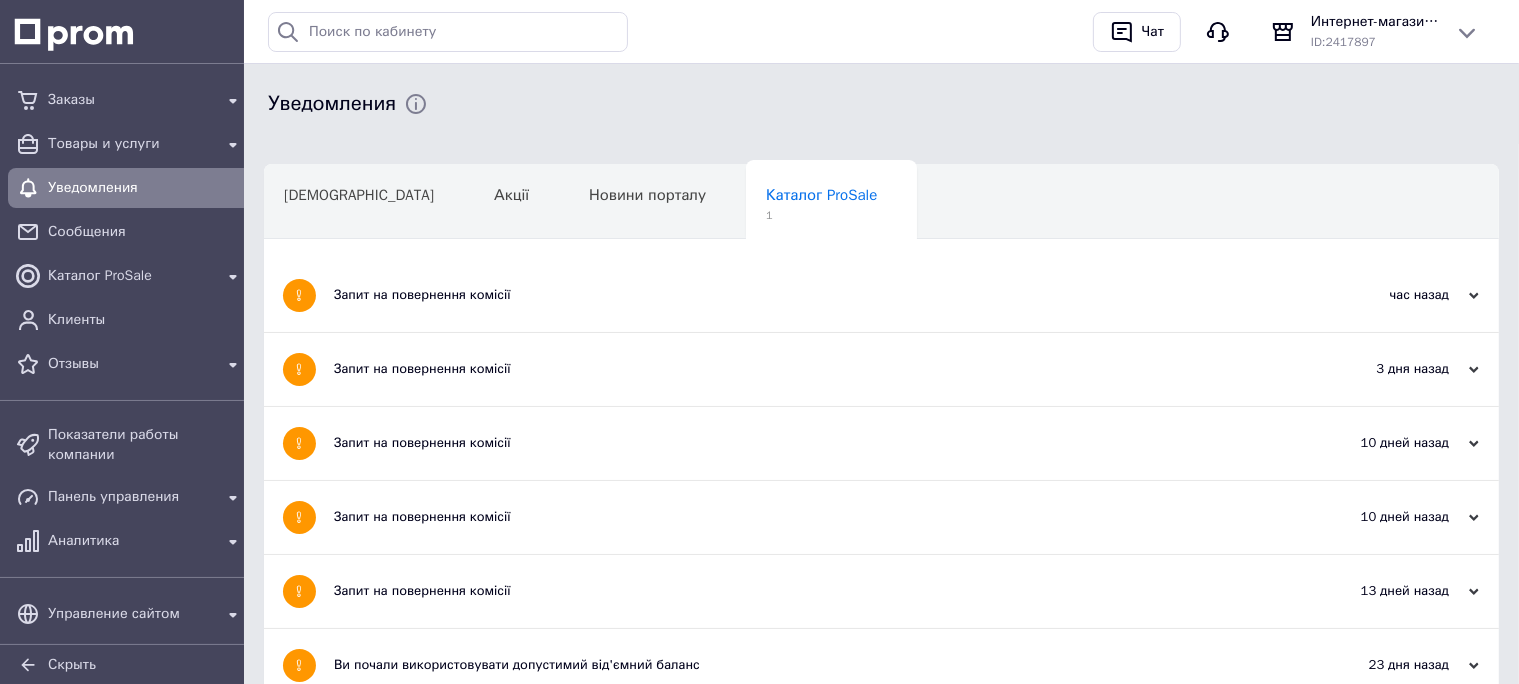click on "Запит на повернення комісії" at bounding box center (806, 295) 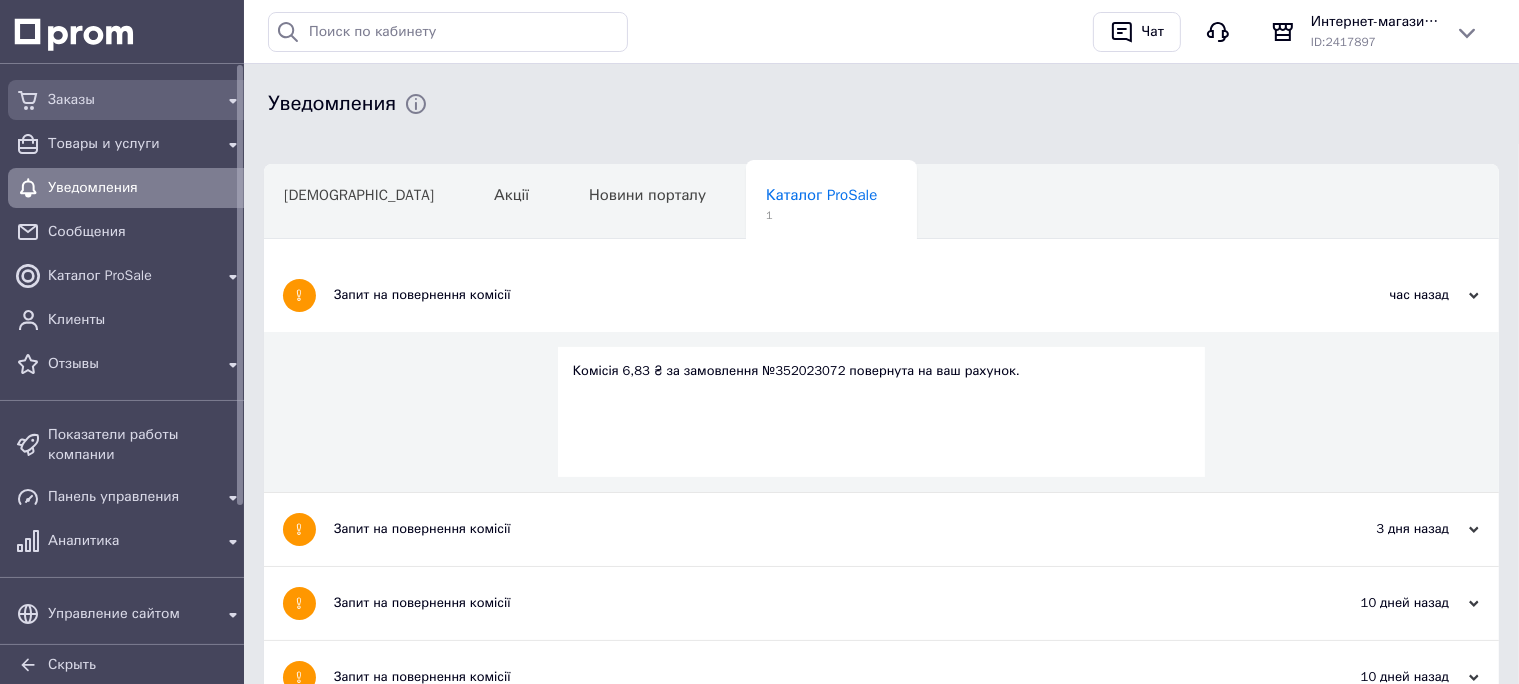 click on "Заказы" at bounding box center (130, 100) 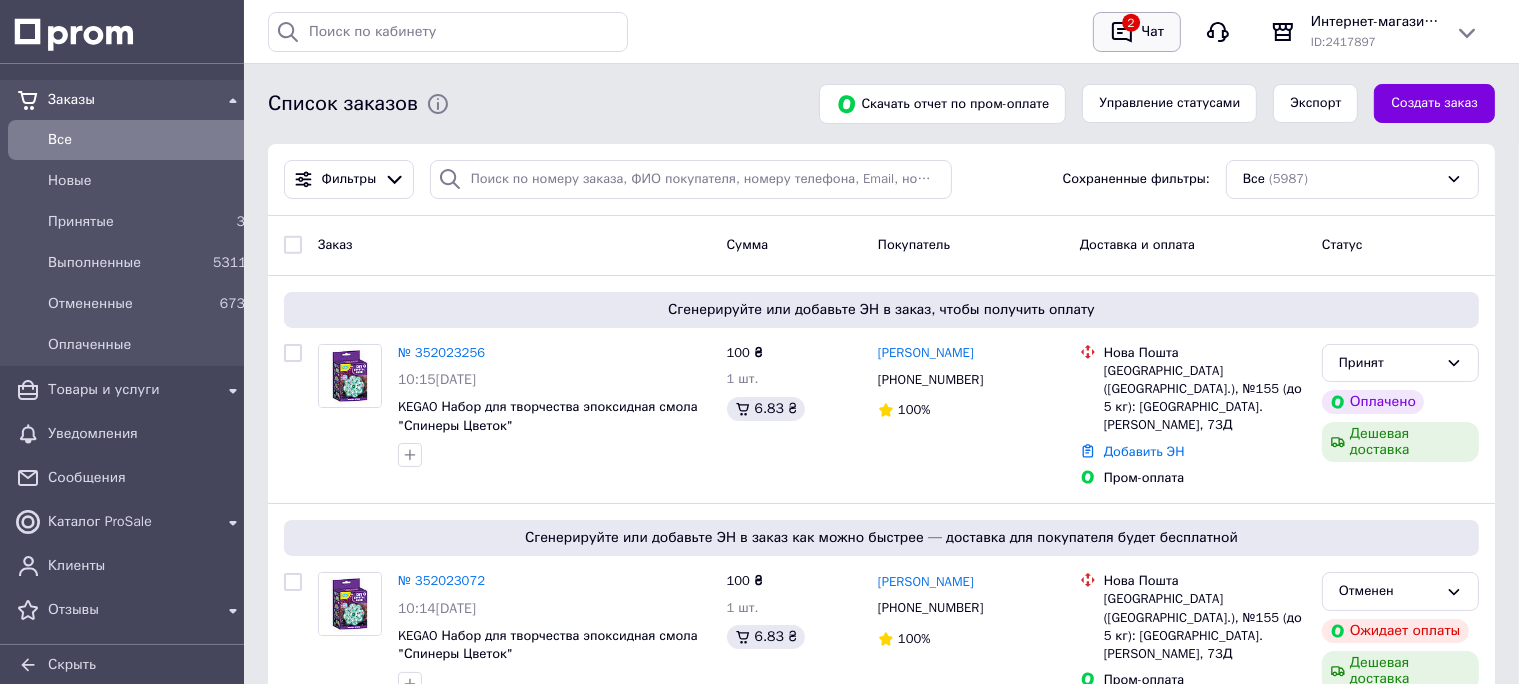 click on "Чат" at bounding box center [1153, 32] 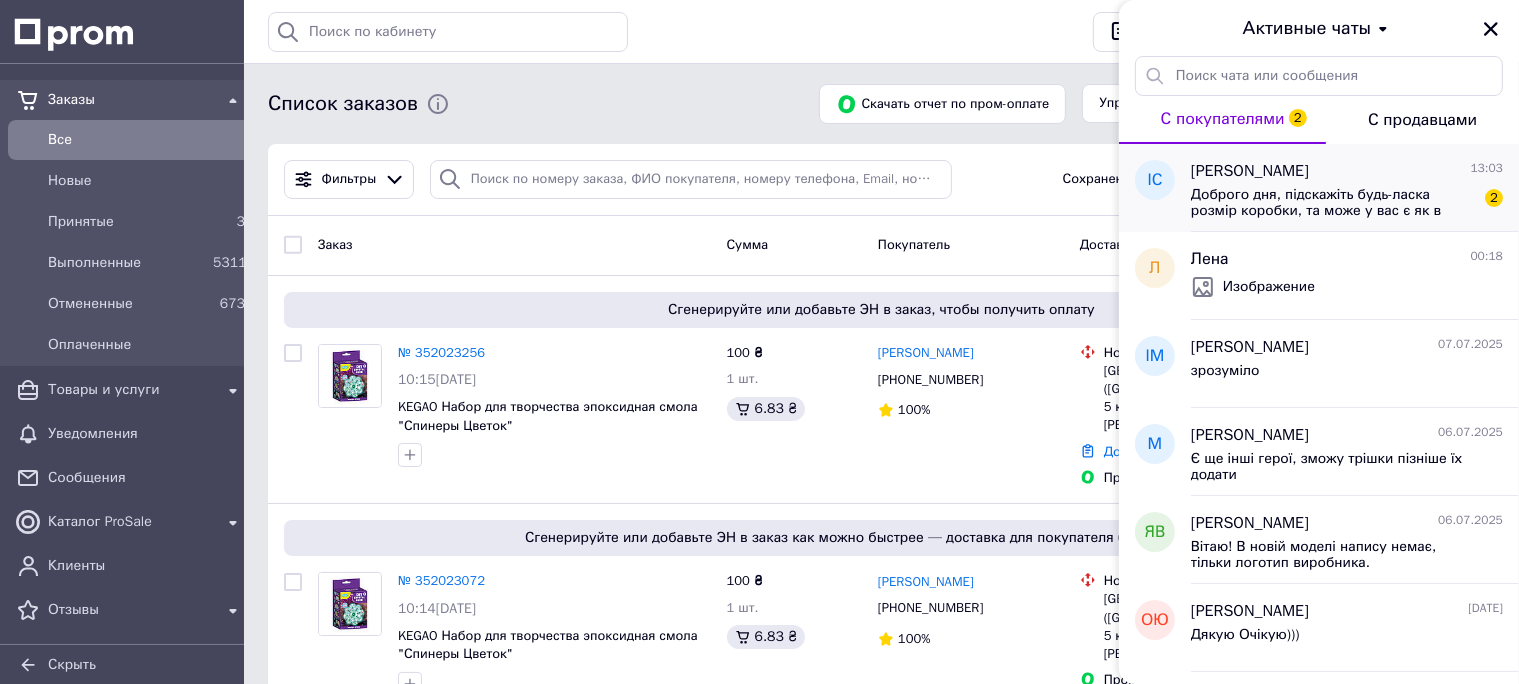 click on "Доброго дня, підскажіть будь-ласка розмір коробки, та може у вас є як в живу виглядає. Дякую" at bounding box center (1333, 203) 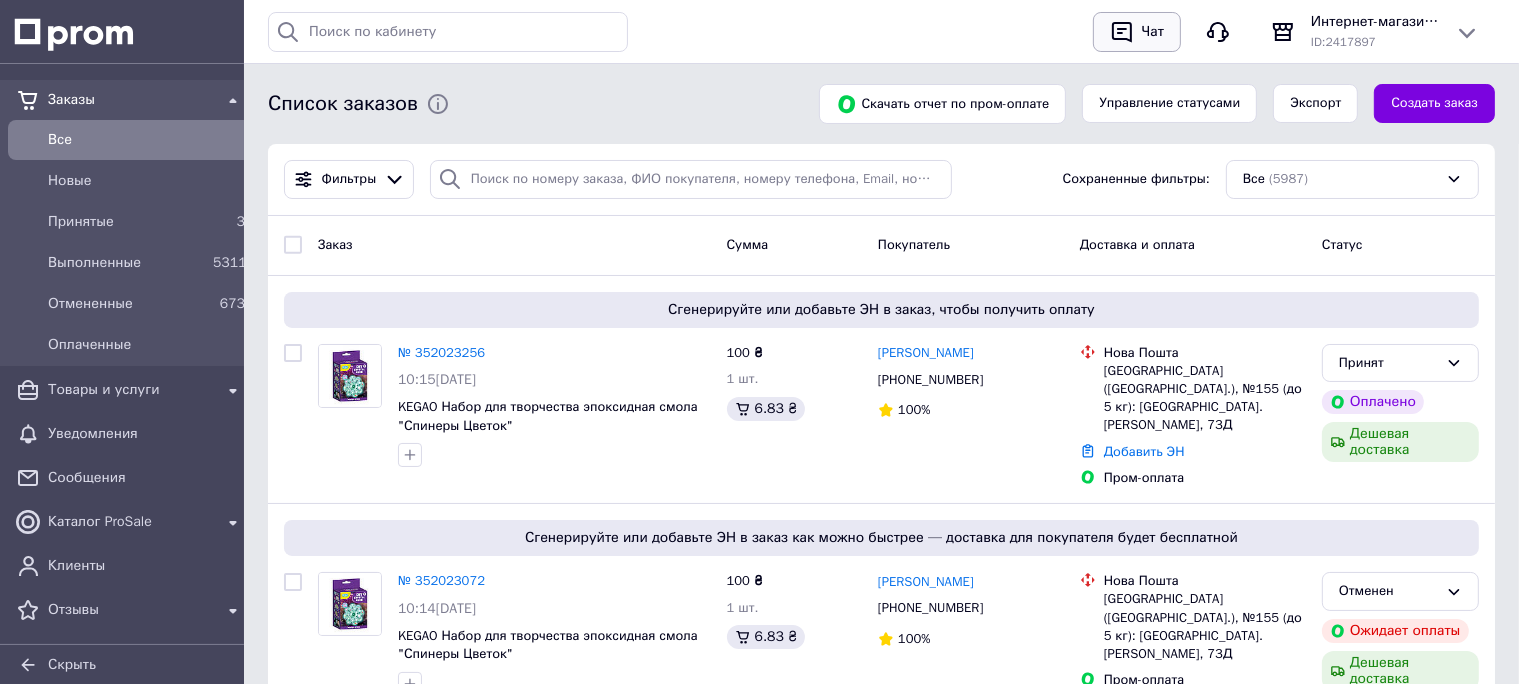 click 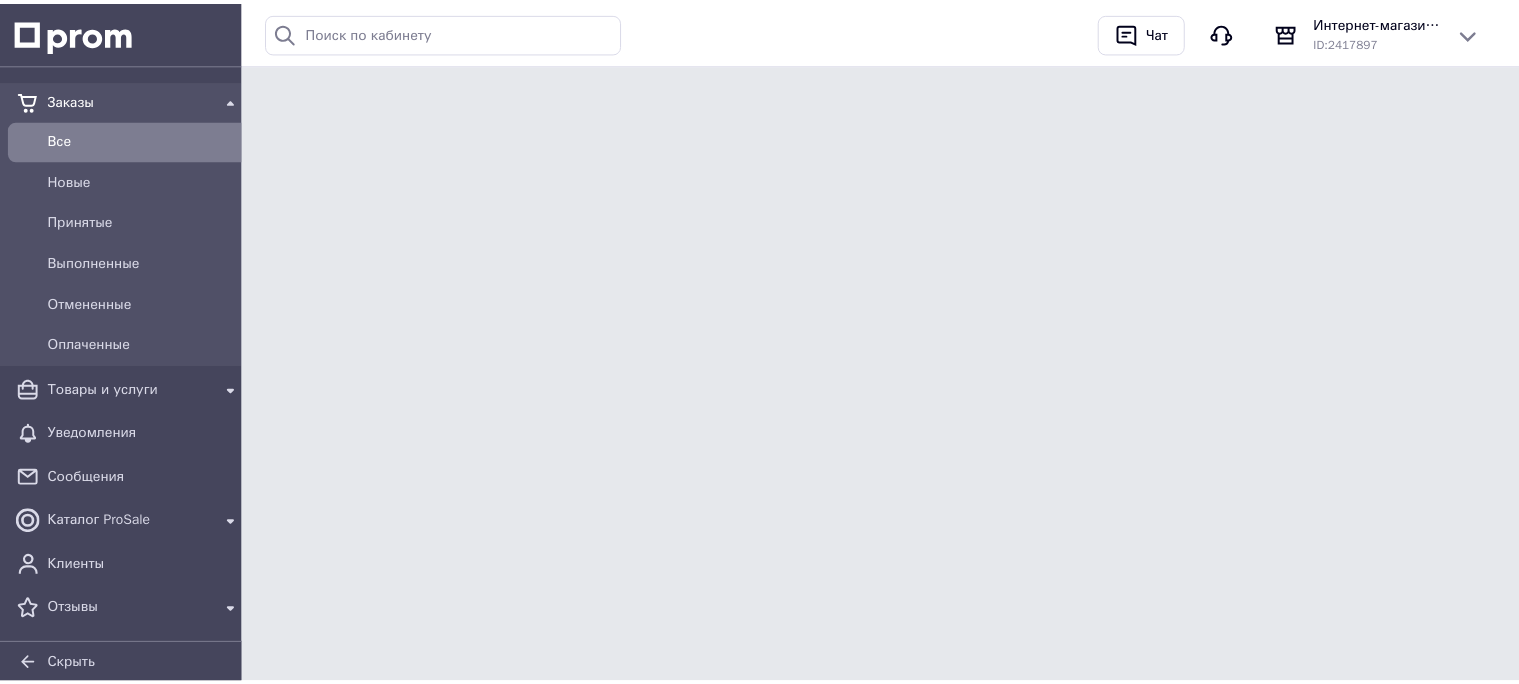 scroll, scrollTop: 0, scrollLeft: 0, axis: both 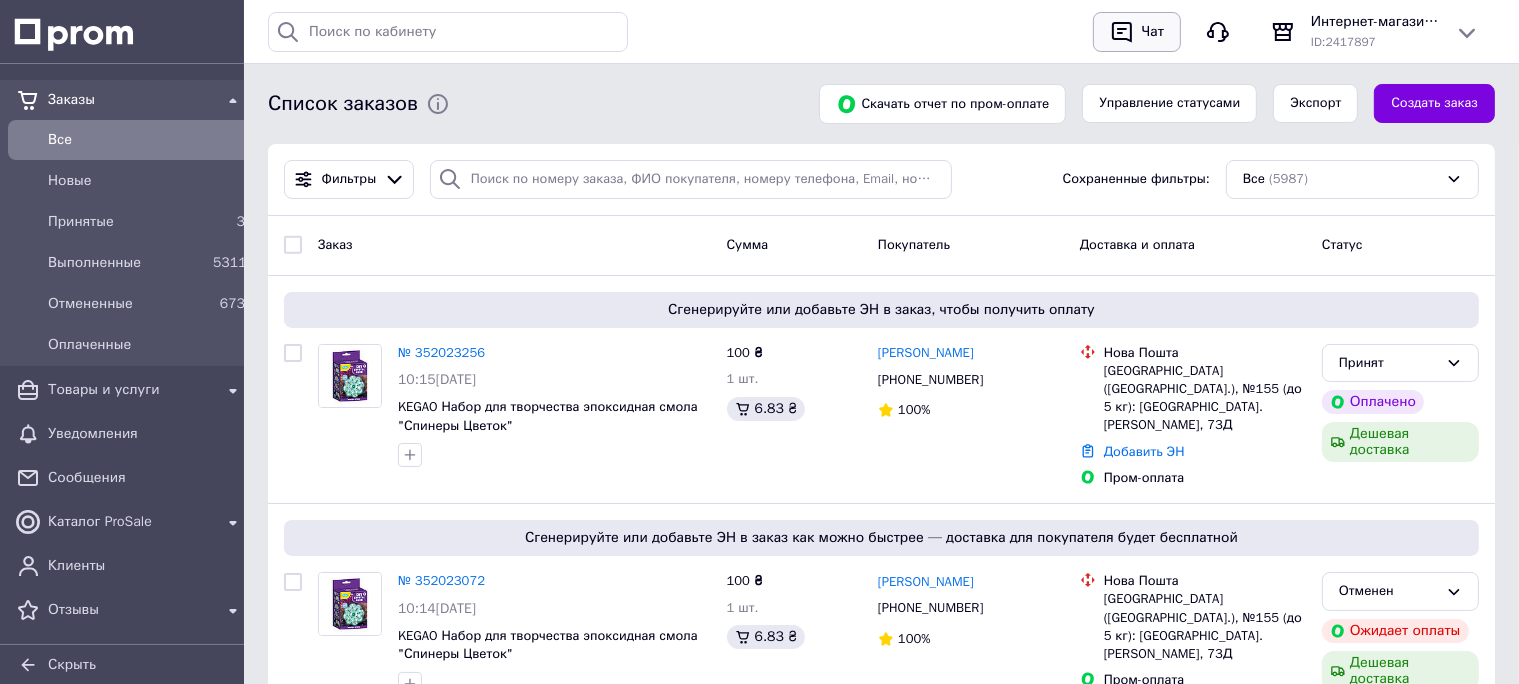 click on "Чат" at bounding box center [1153, 32] 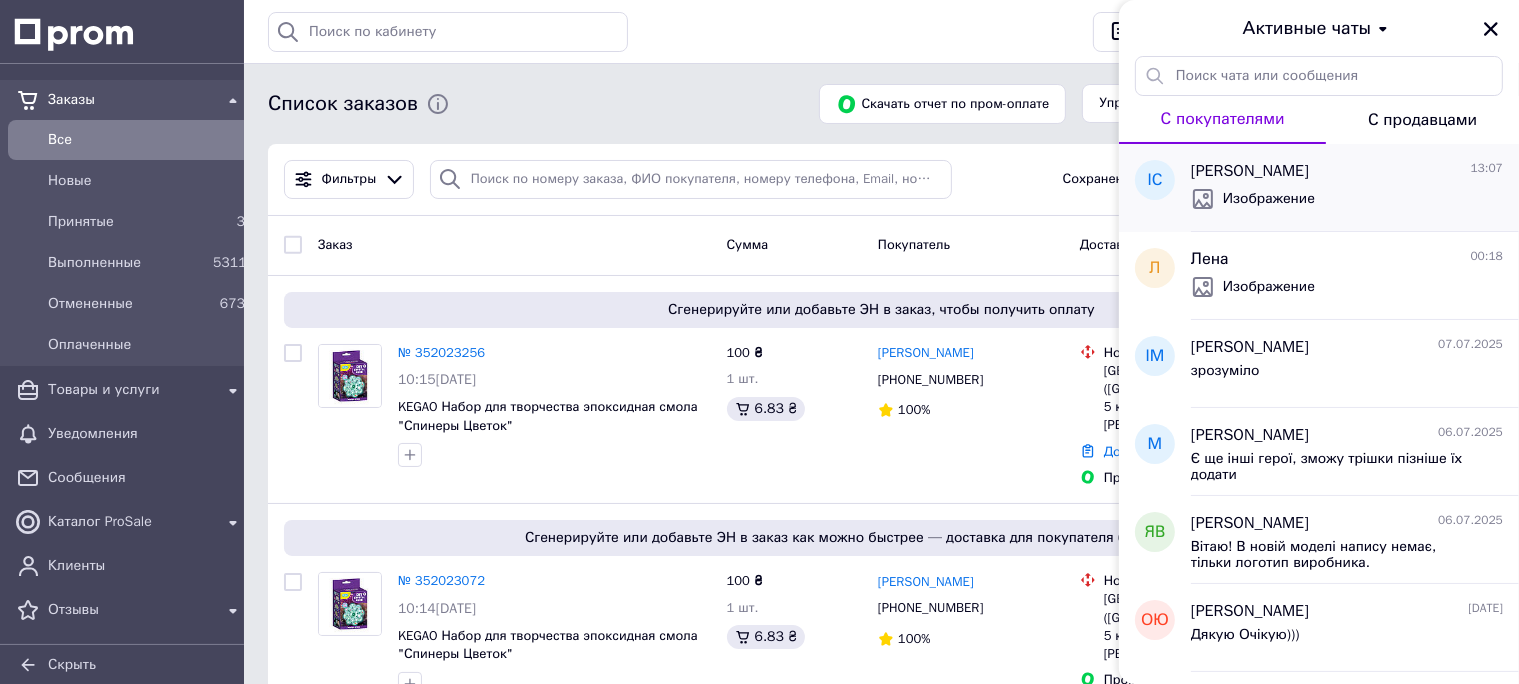 click on "Изображение" at bounding box center [1347, 199] 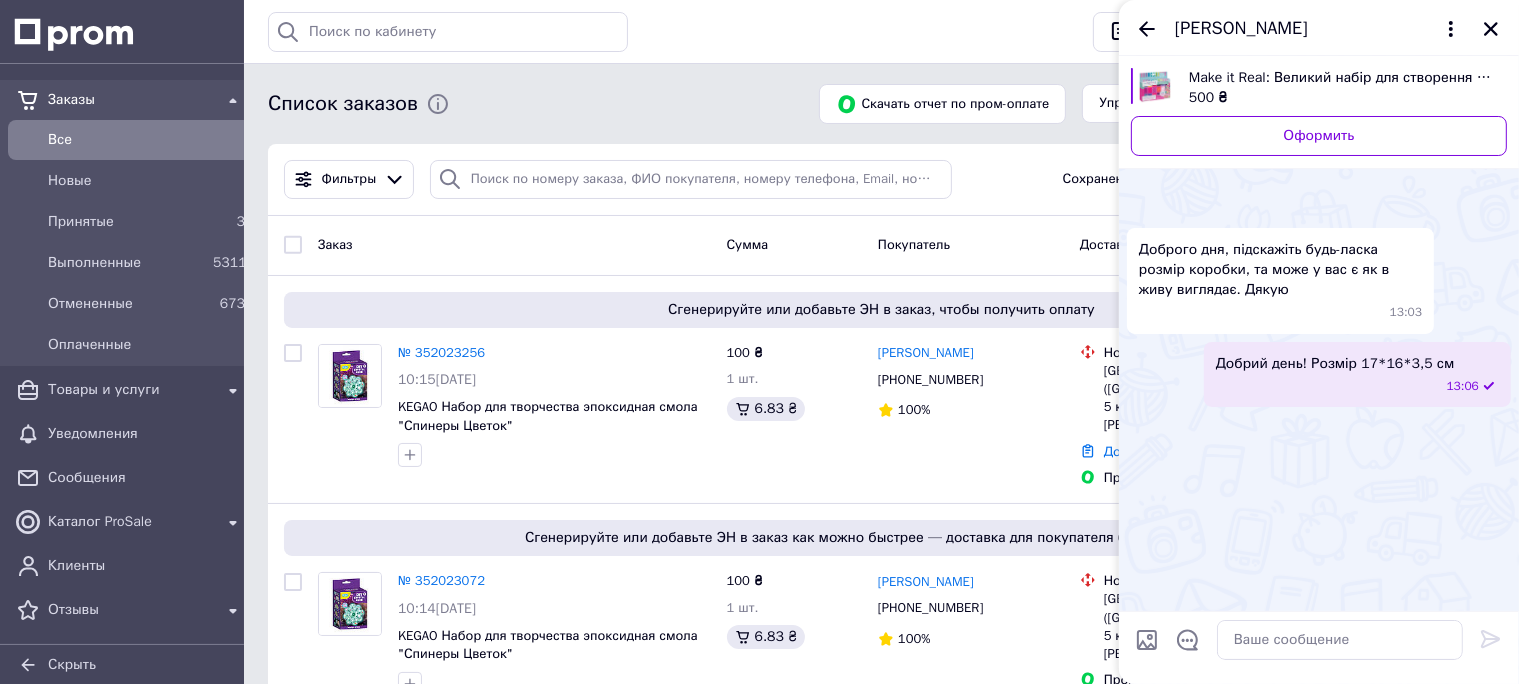 scroll, scrollTop: 1035, scrollLeft: 0, axis: vertical 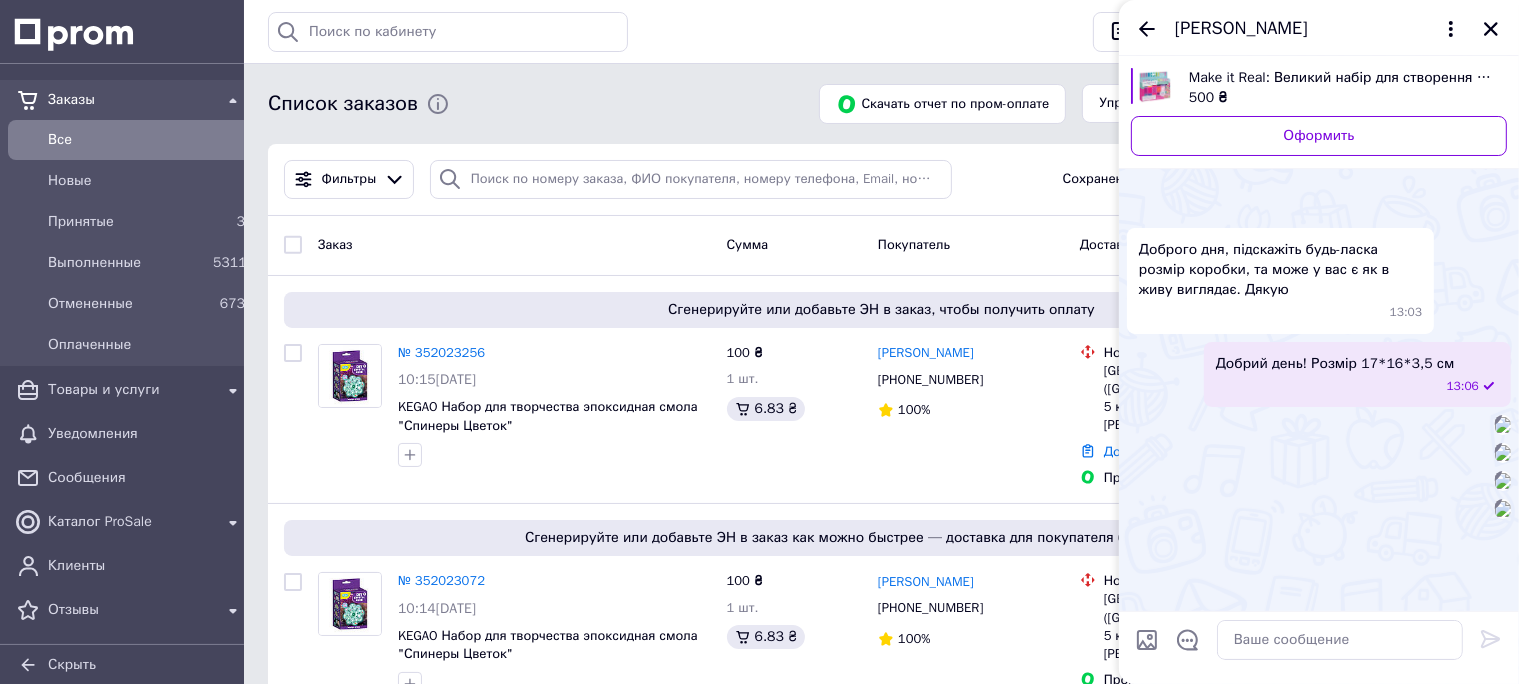 click at bounding box center [1503, 509] 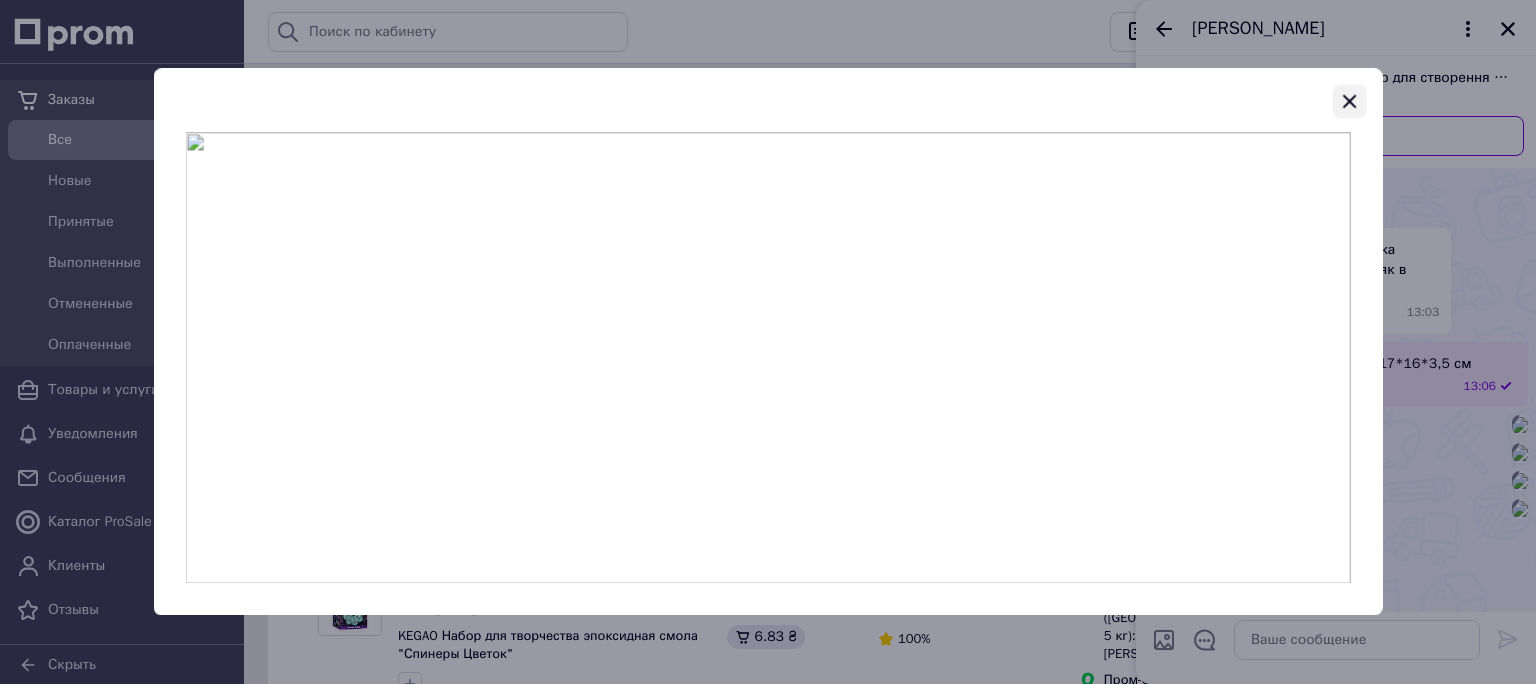 click 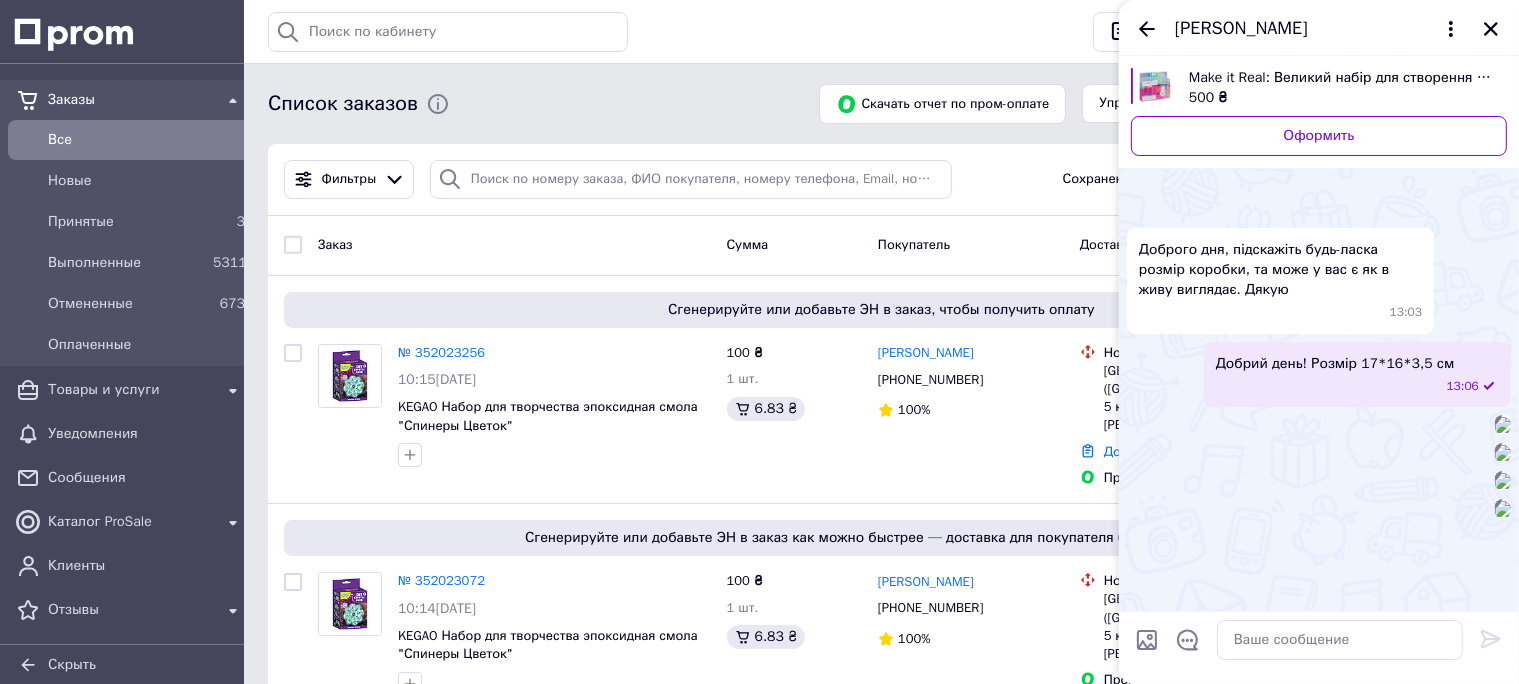 click at bounding box center [1503, 509] 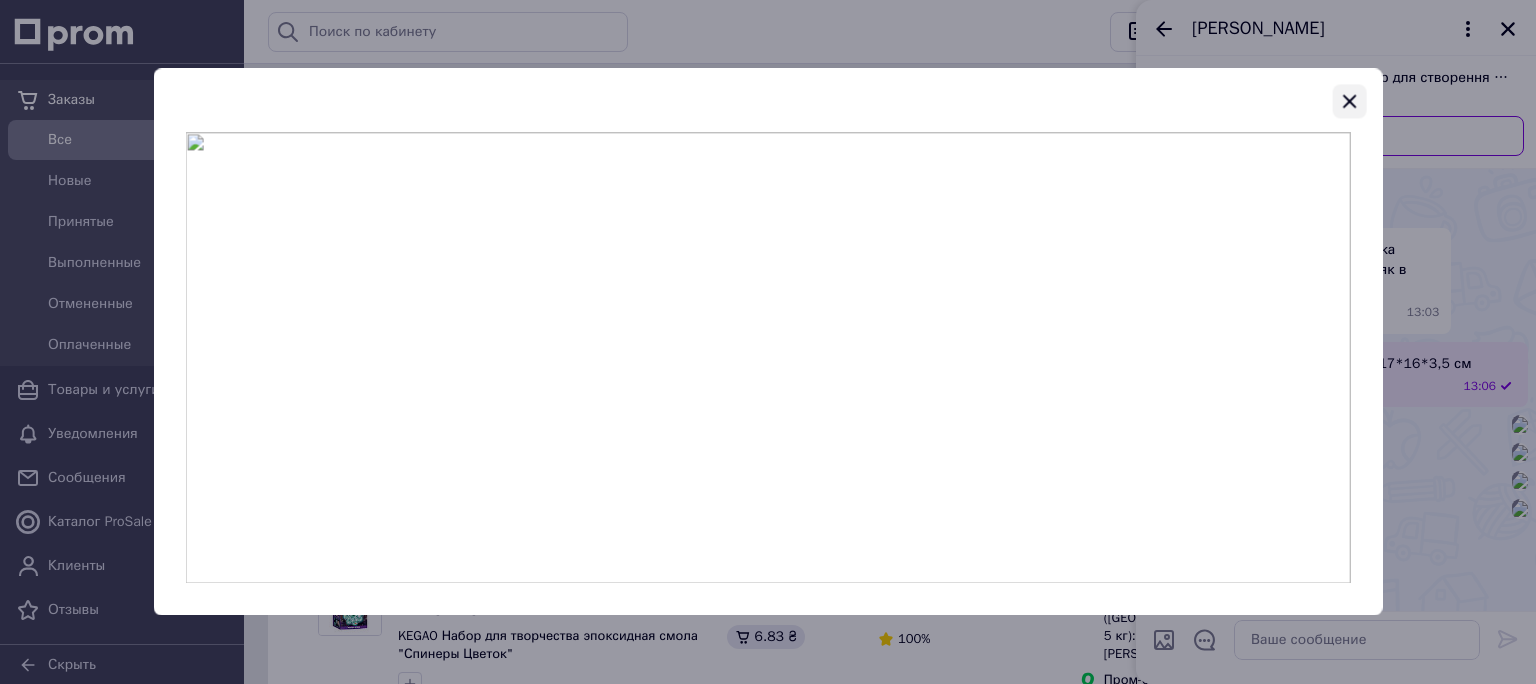 click 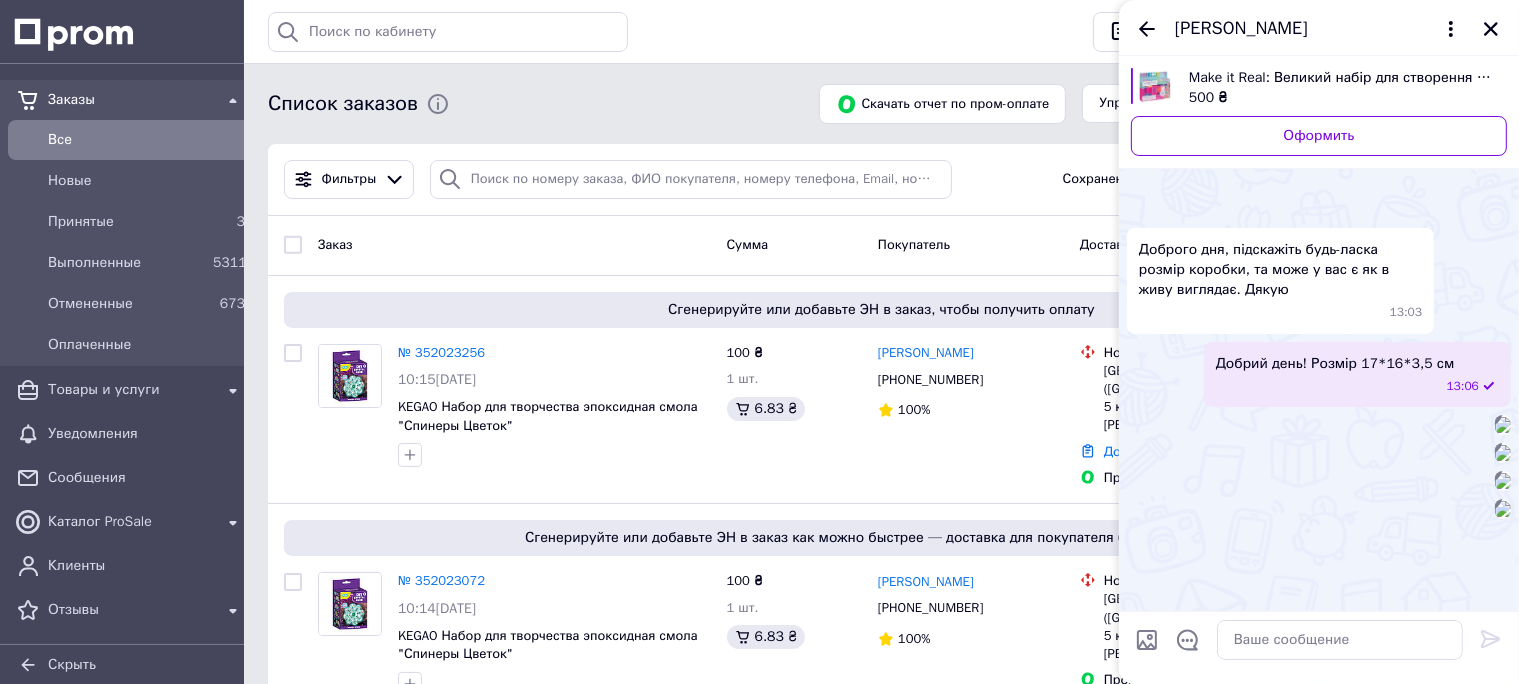click on "13:07" at bounding box center (1319, 509) 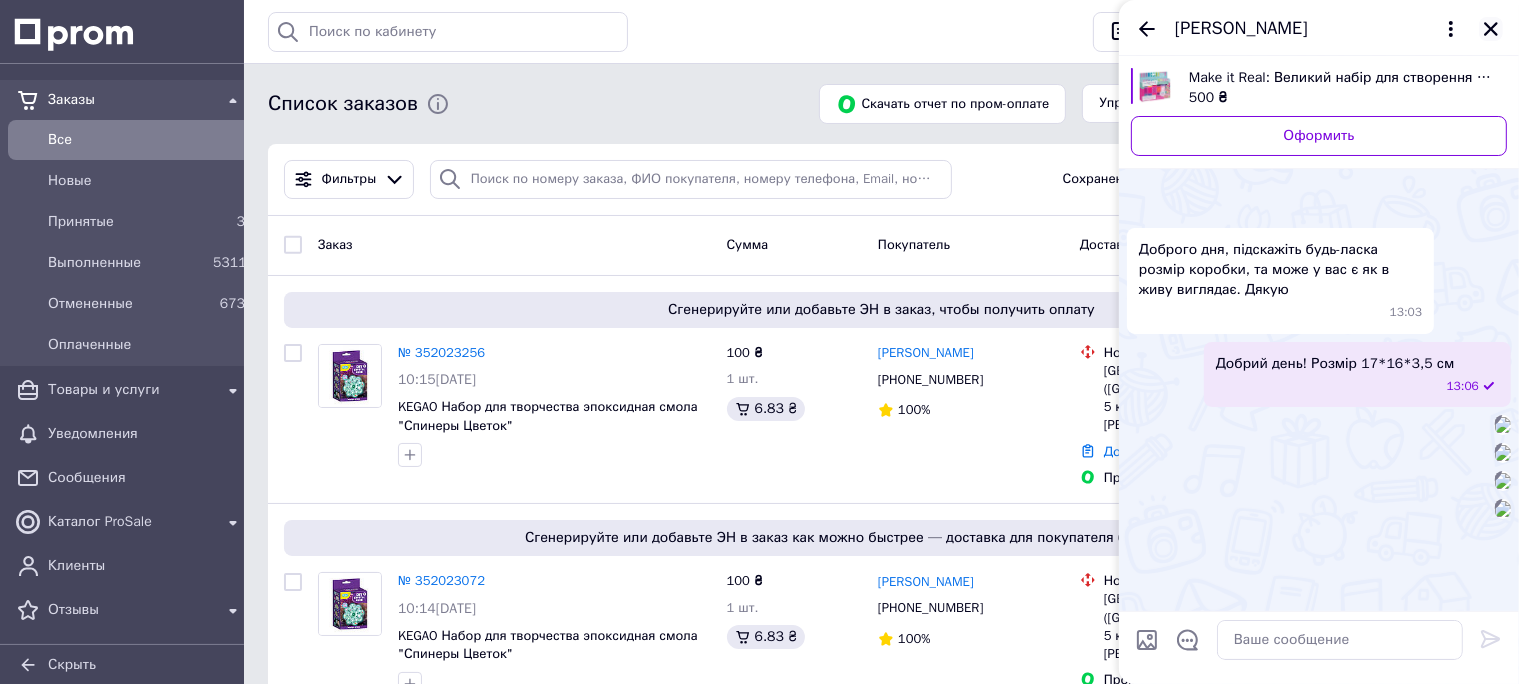 click 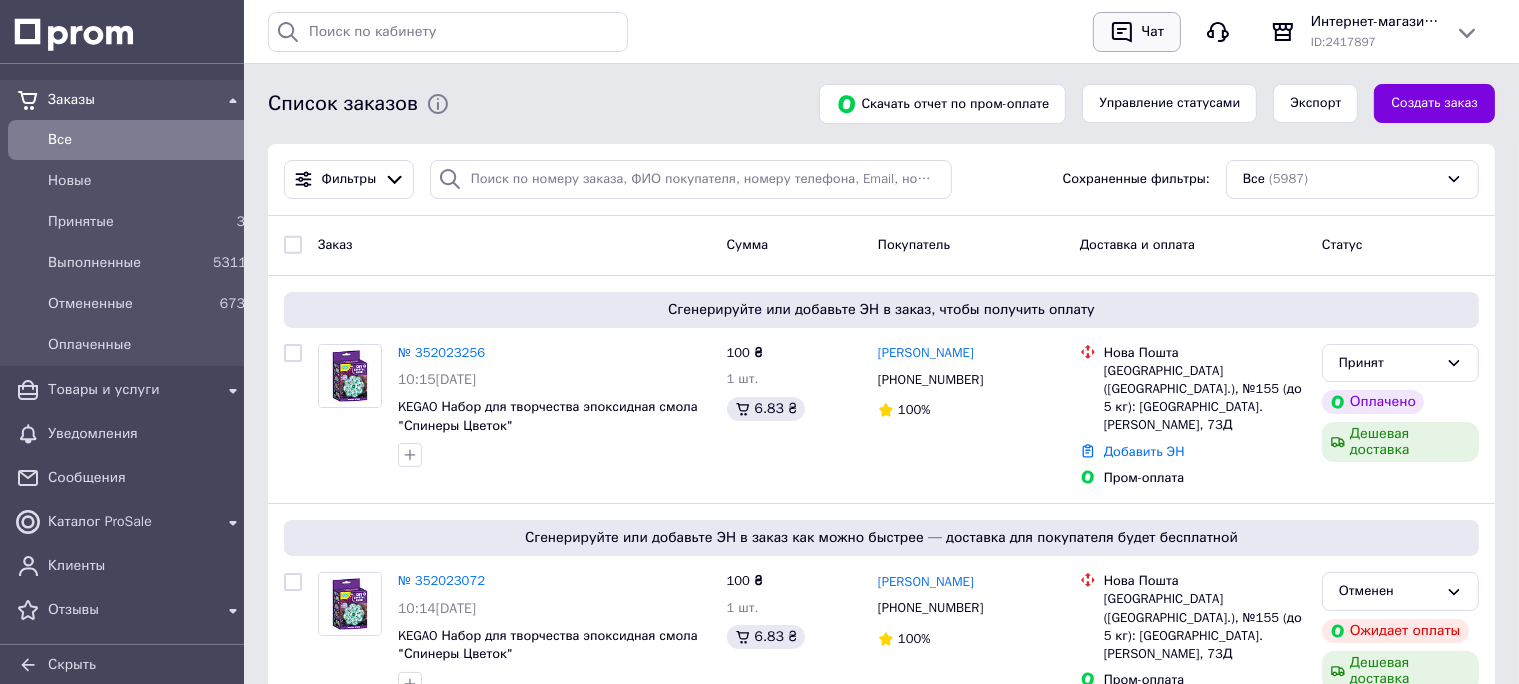 click on "Чат" at bounding box center (1137, 32) 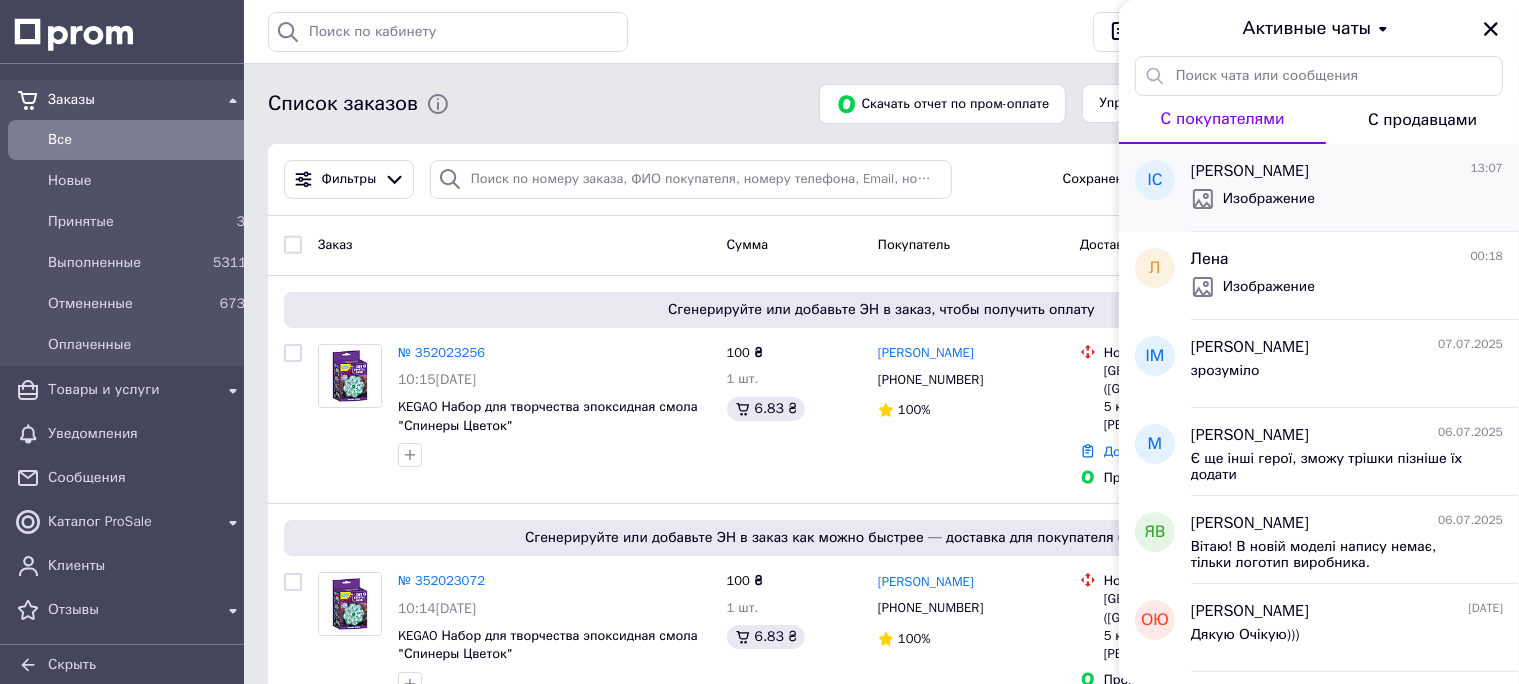 click on "Изображение" at bounding box center (1269, 199) 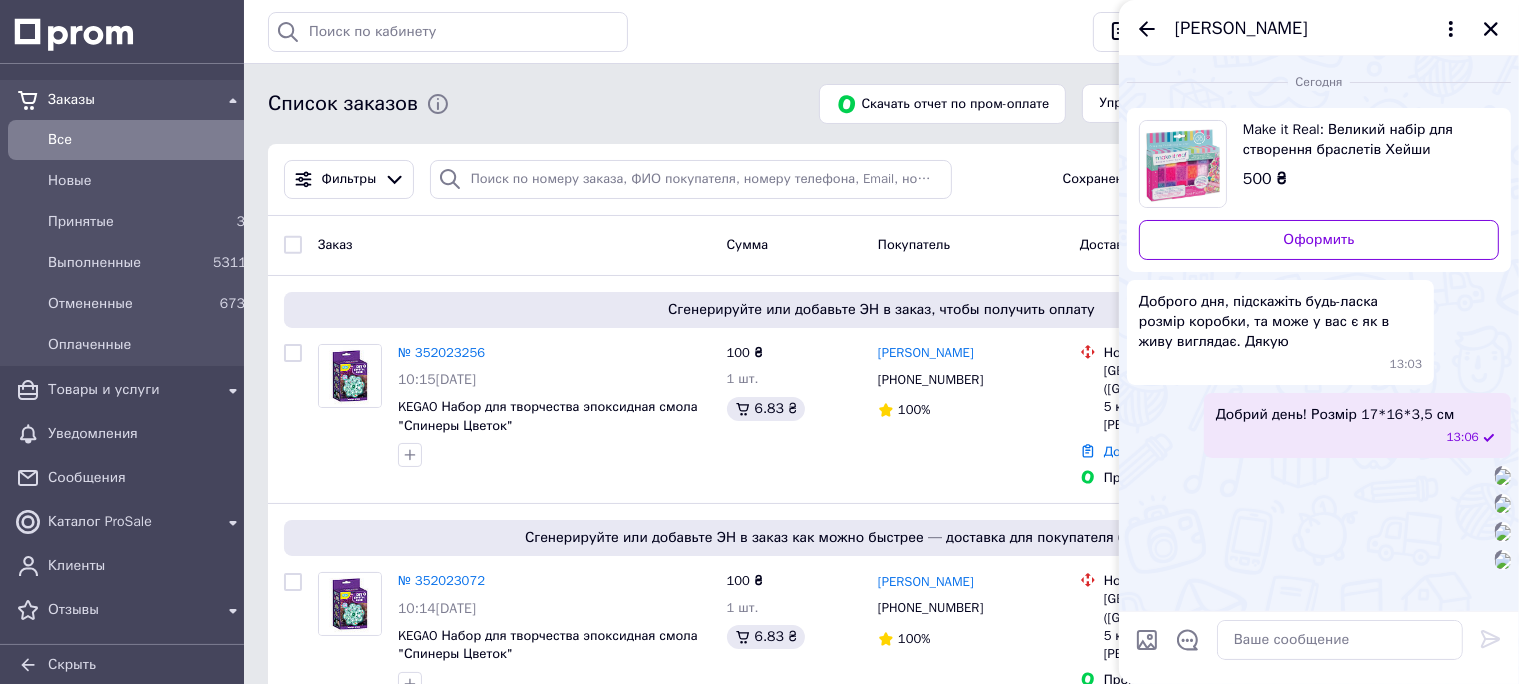 scroll, scrollTop: 611, scrollLeft: 0, axis: vertical 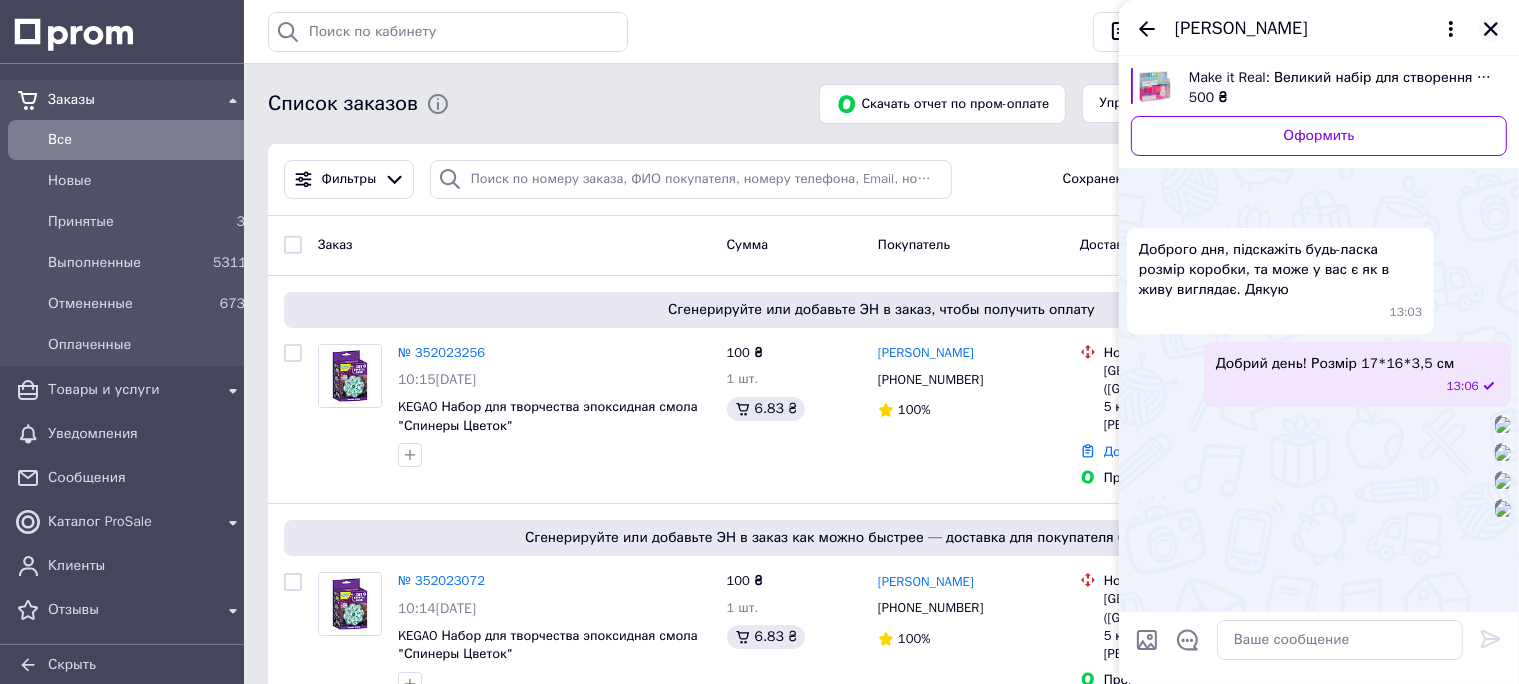 click 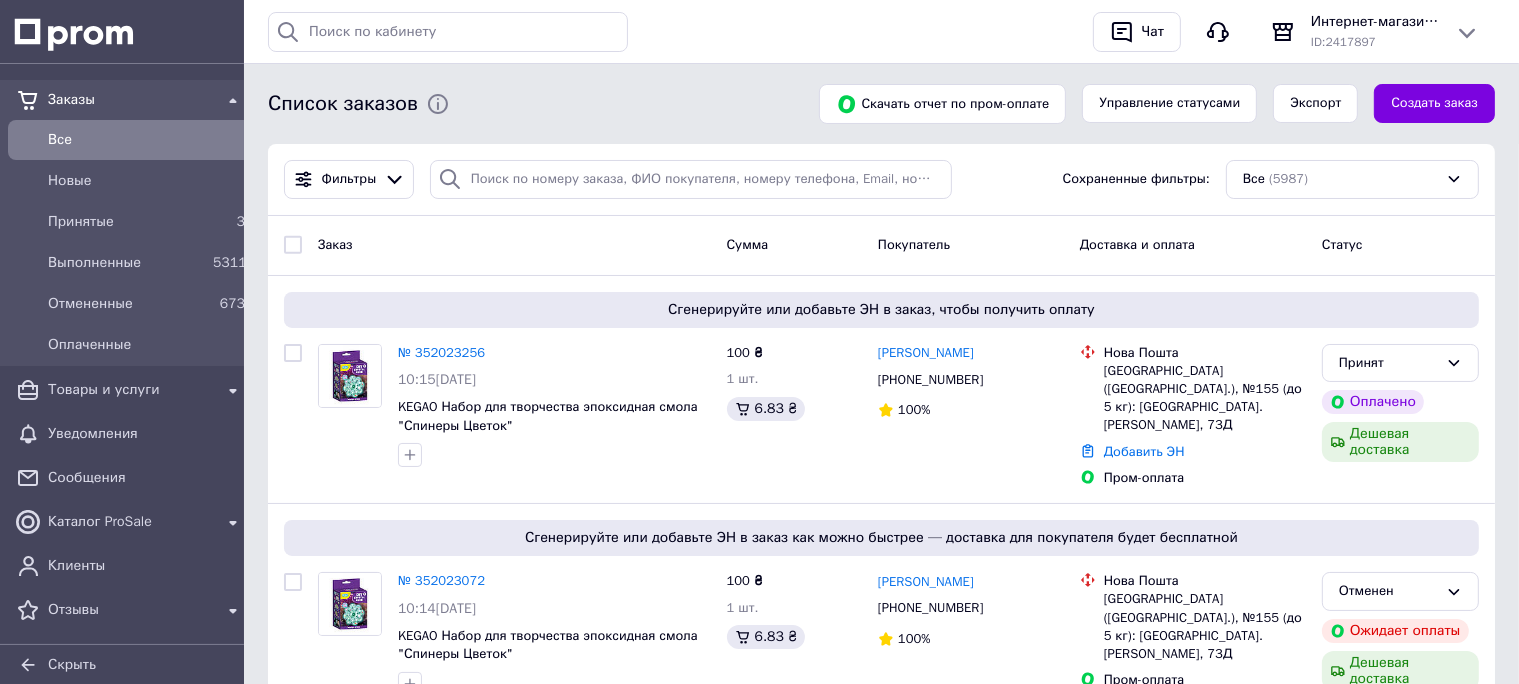 click on "Все" at bounding box center (146, 140) 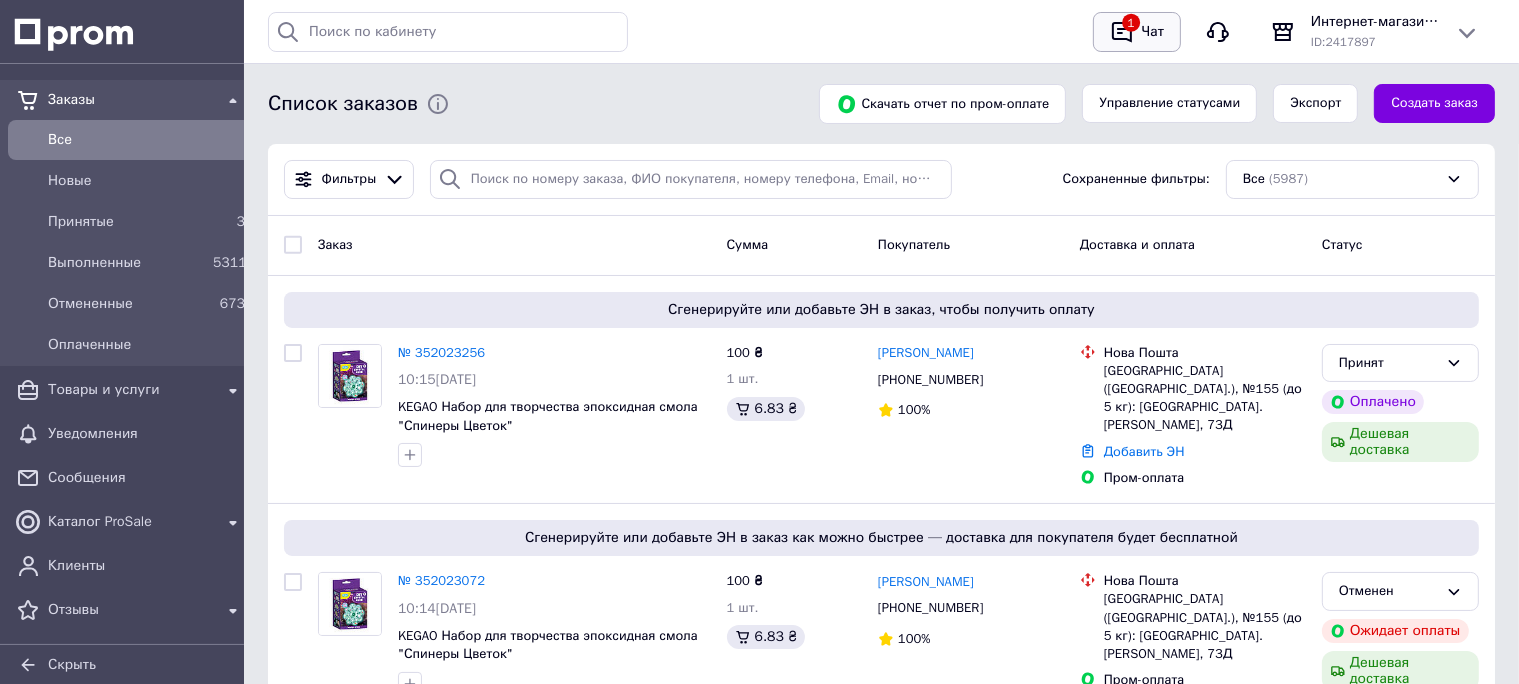 click on "Чат" at bounding box center (1153, 32) 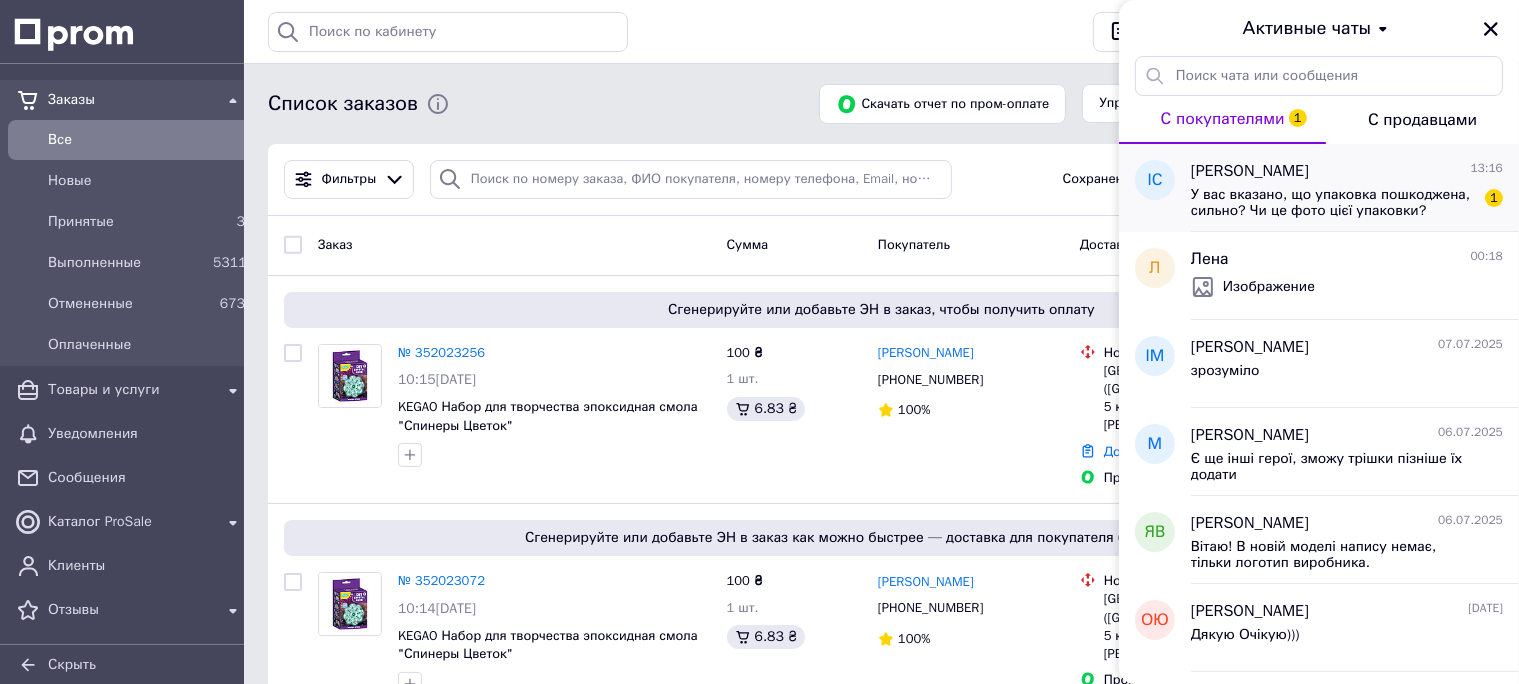 click on "[PERSON_NAME]" at bounding box center [1250, 171] 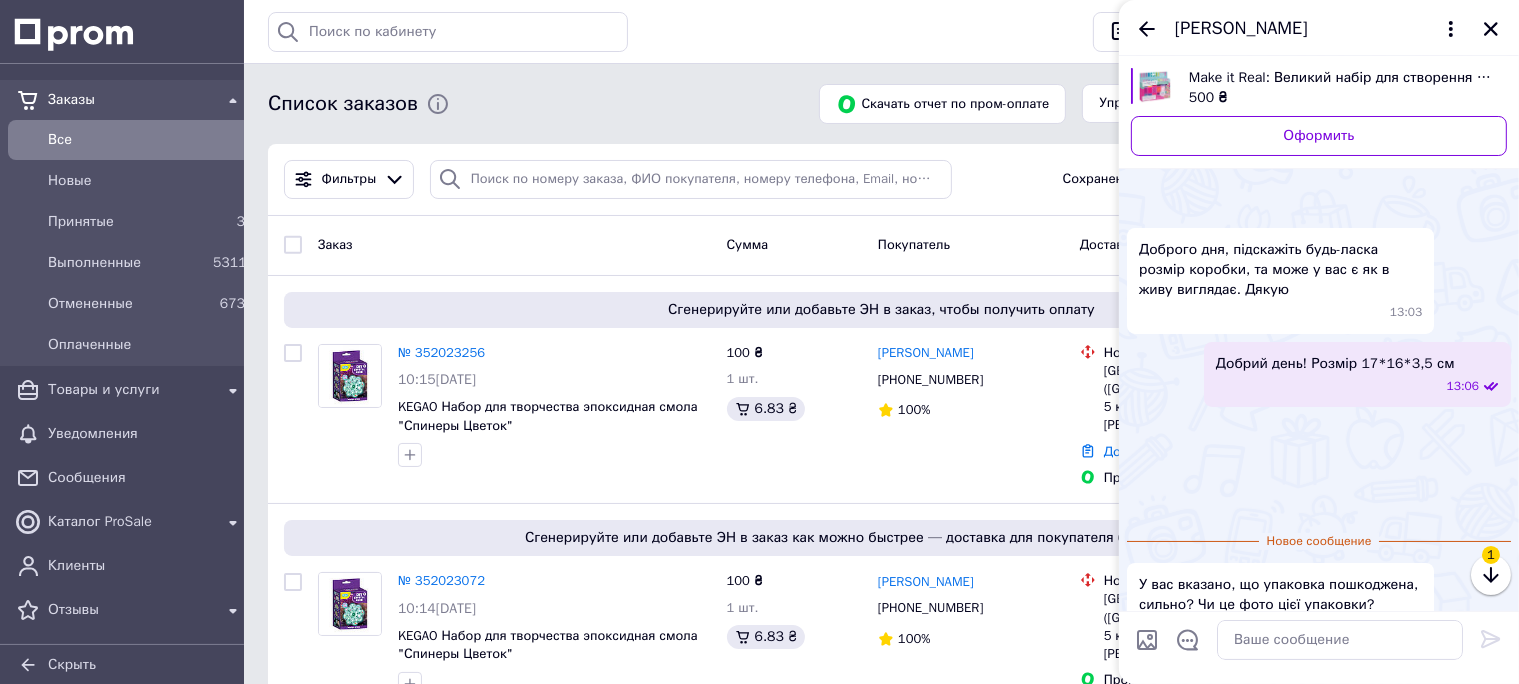 scroll, scrollTop: 1041, scrollLeft: 0, axis: vertical 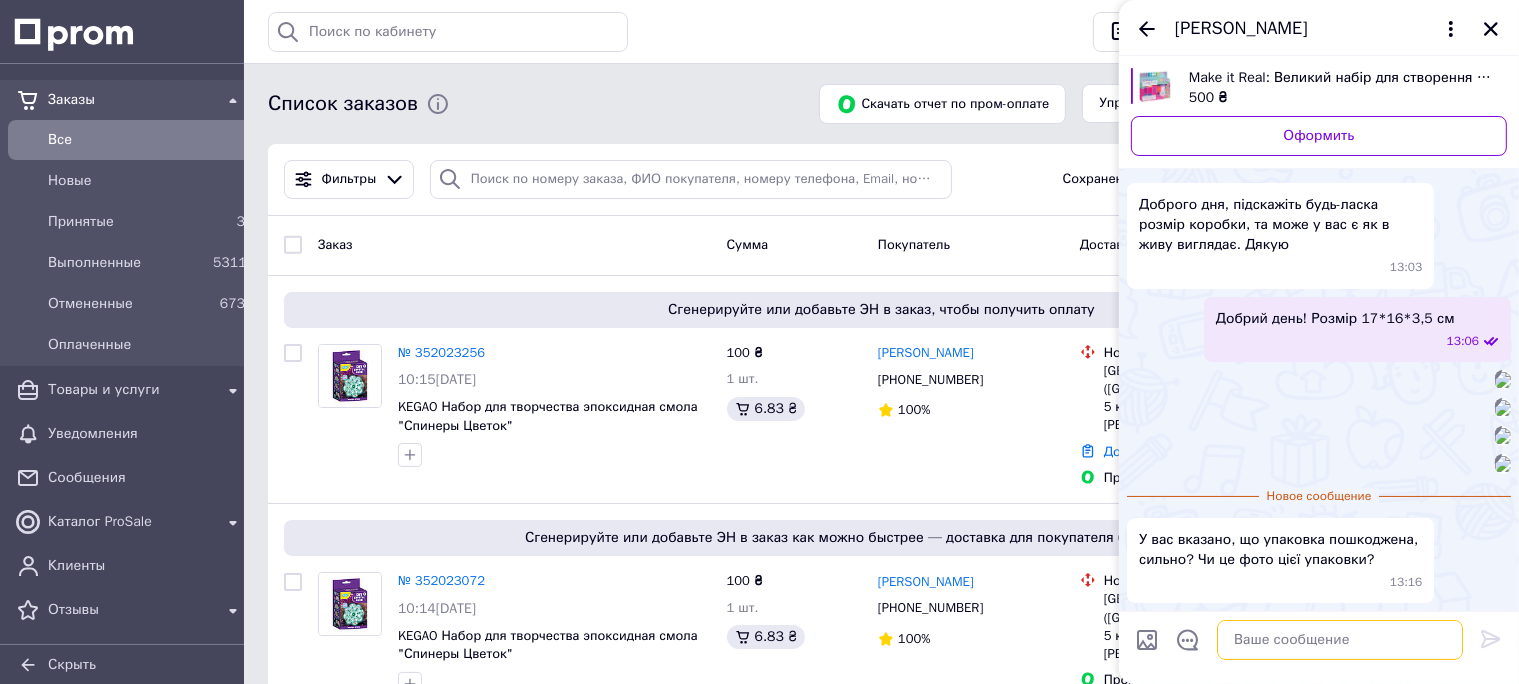 click at bounding box center (1340, 640) 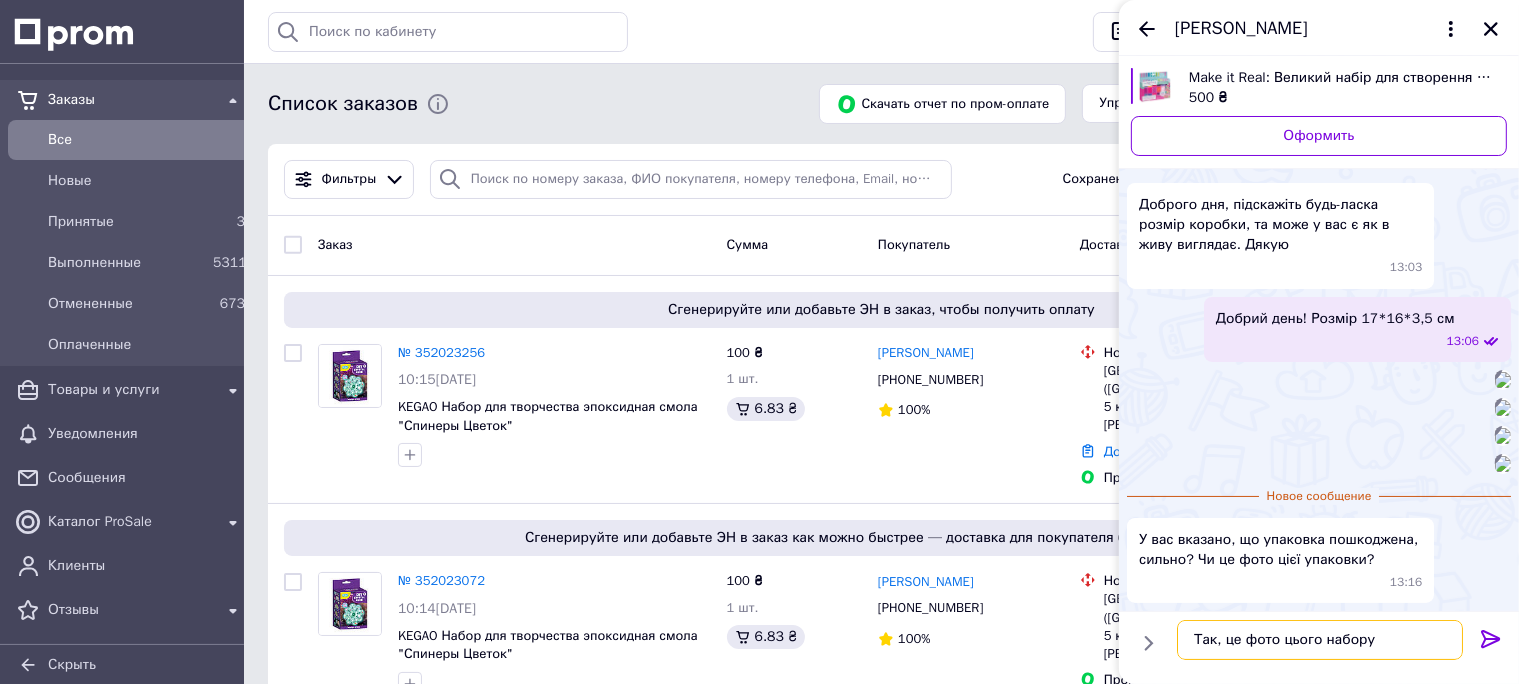 type on "Так, це фото цього набору" 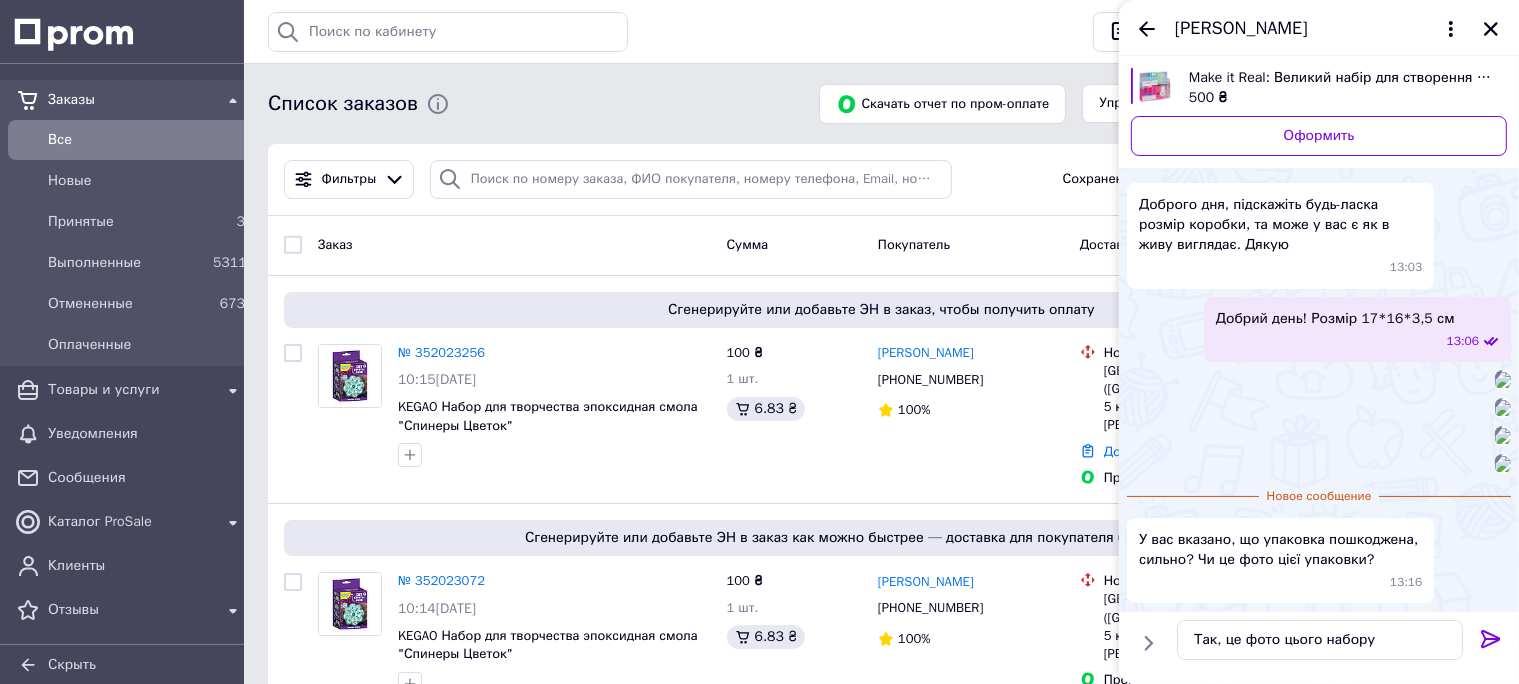 click 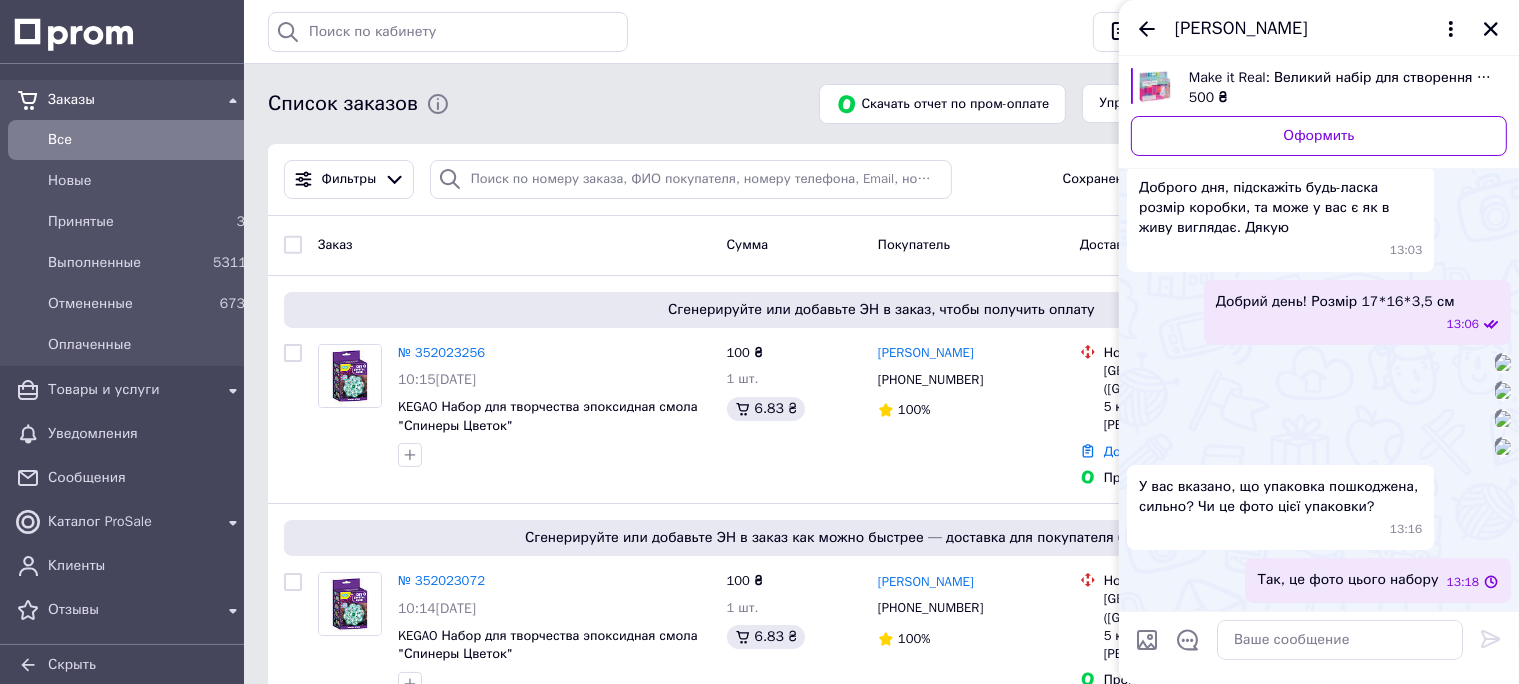 scroll, scrollTop: 1182, scrollLeft: 0, axis: vertical 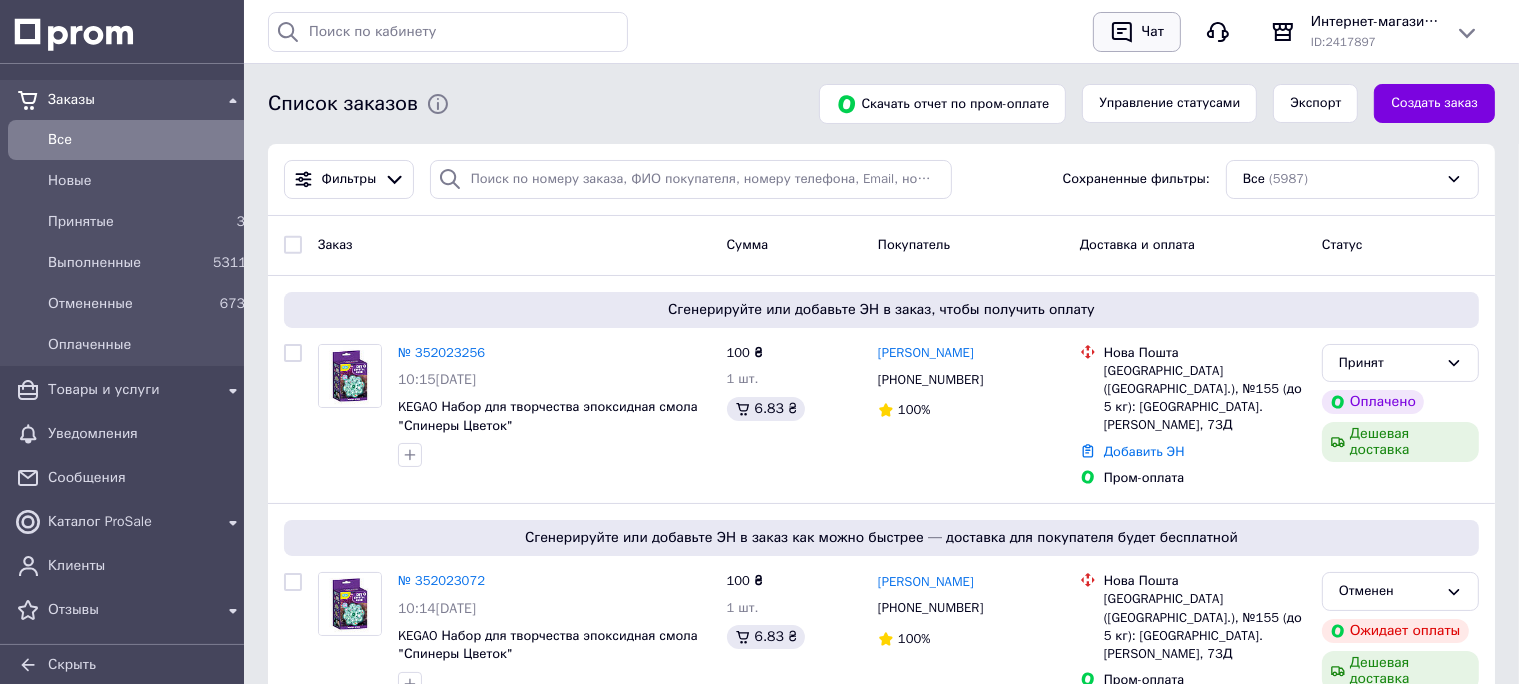 click on "Чат" at bounding box center (1137, 32) 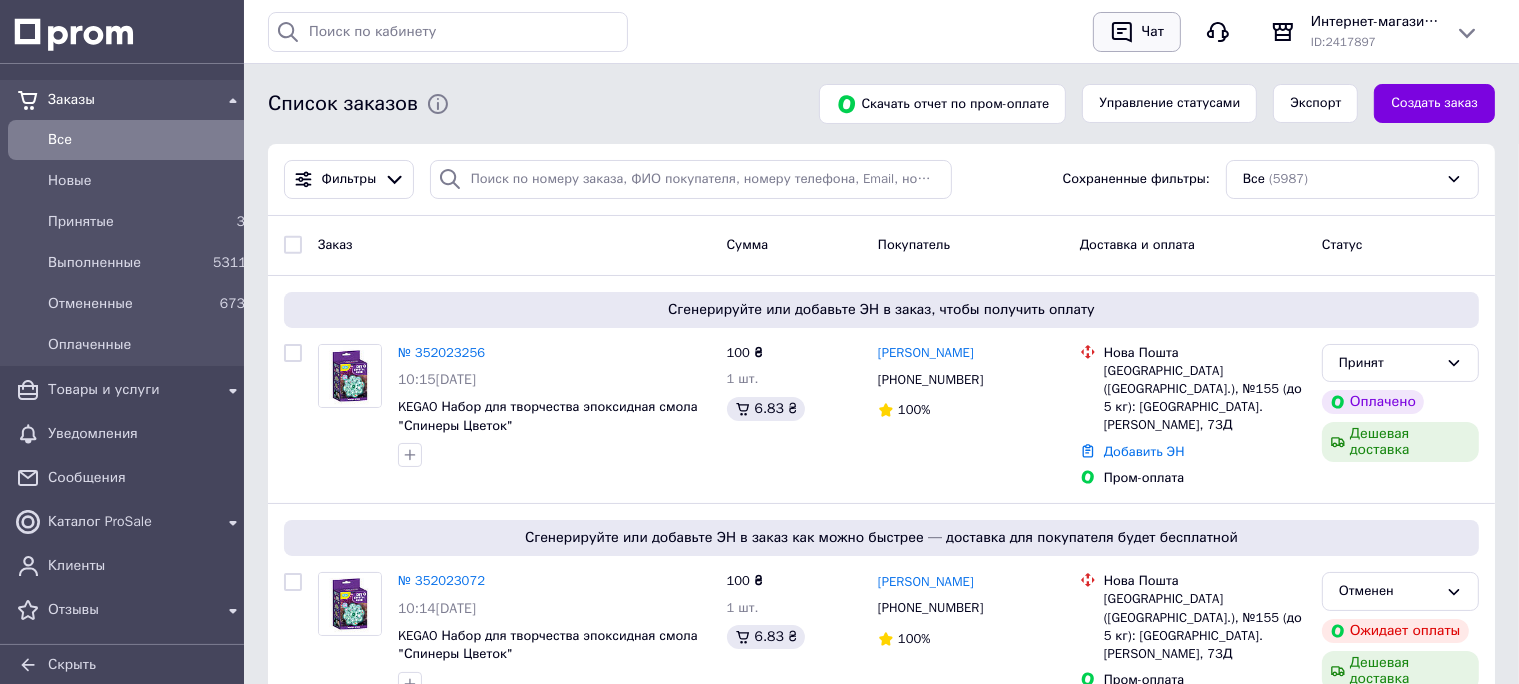 click on "Чат" at bounding box center (1153, 32) 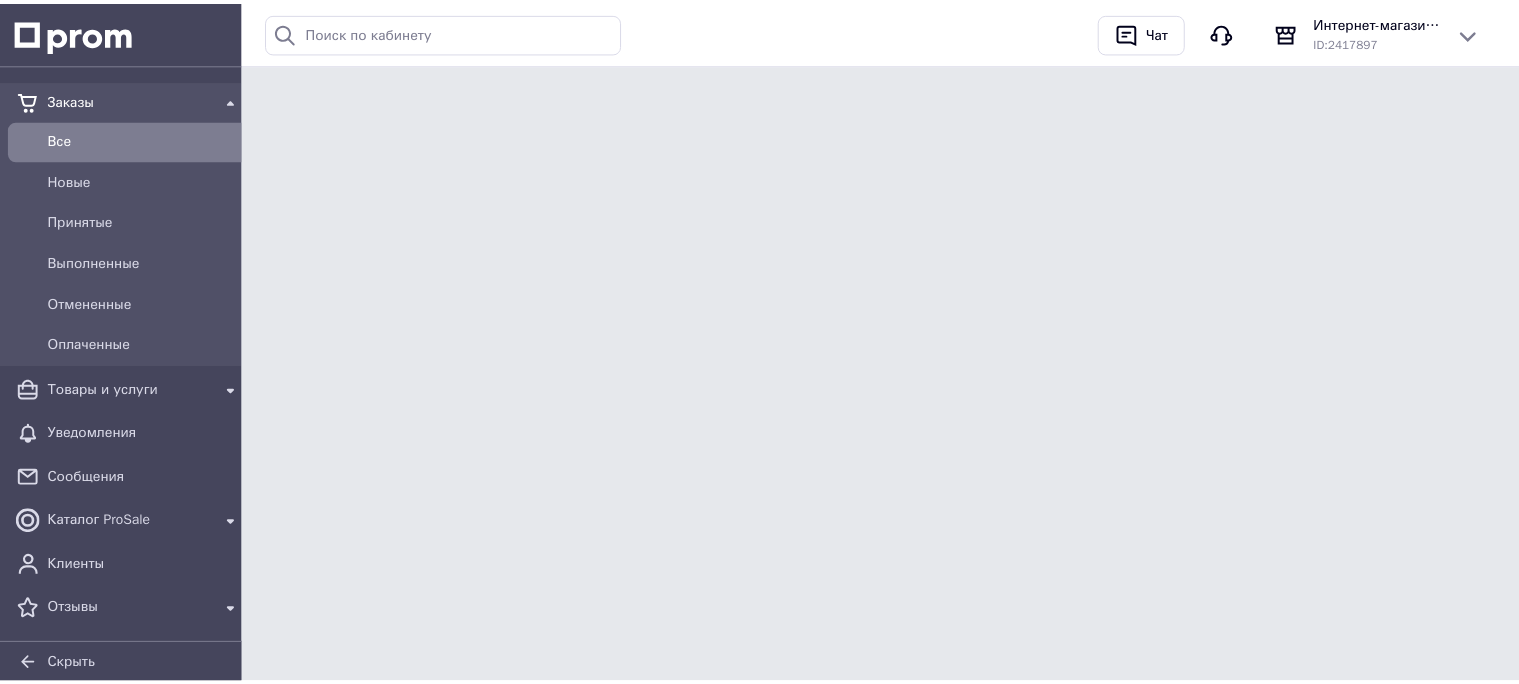 scroll, scrollTop: 0, scrollLeft: 0, axis: both 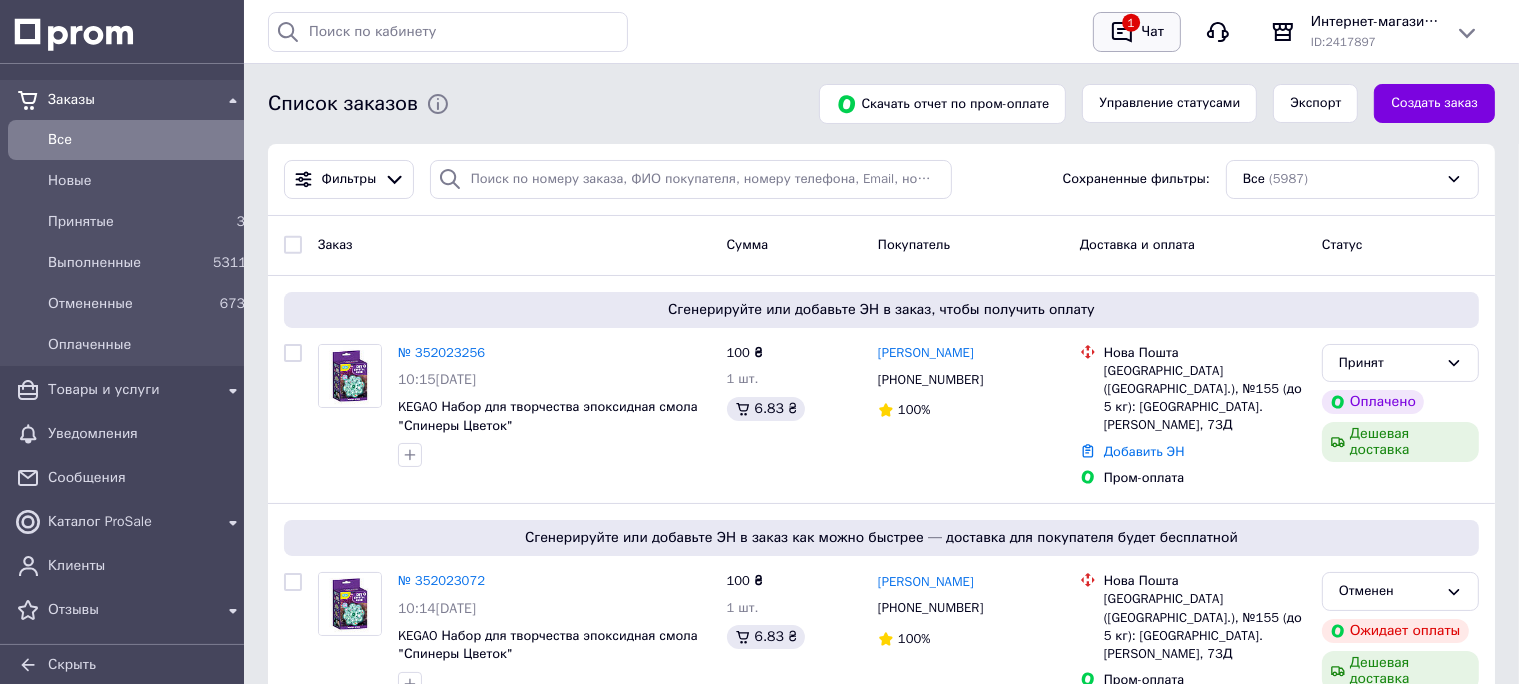 click on "Чат" at bounding box center [1153, 32] 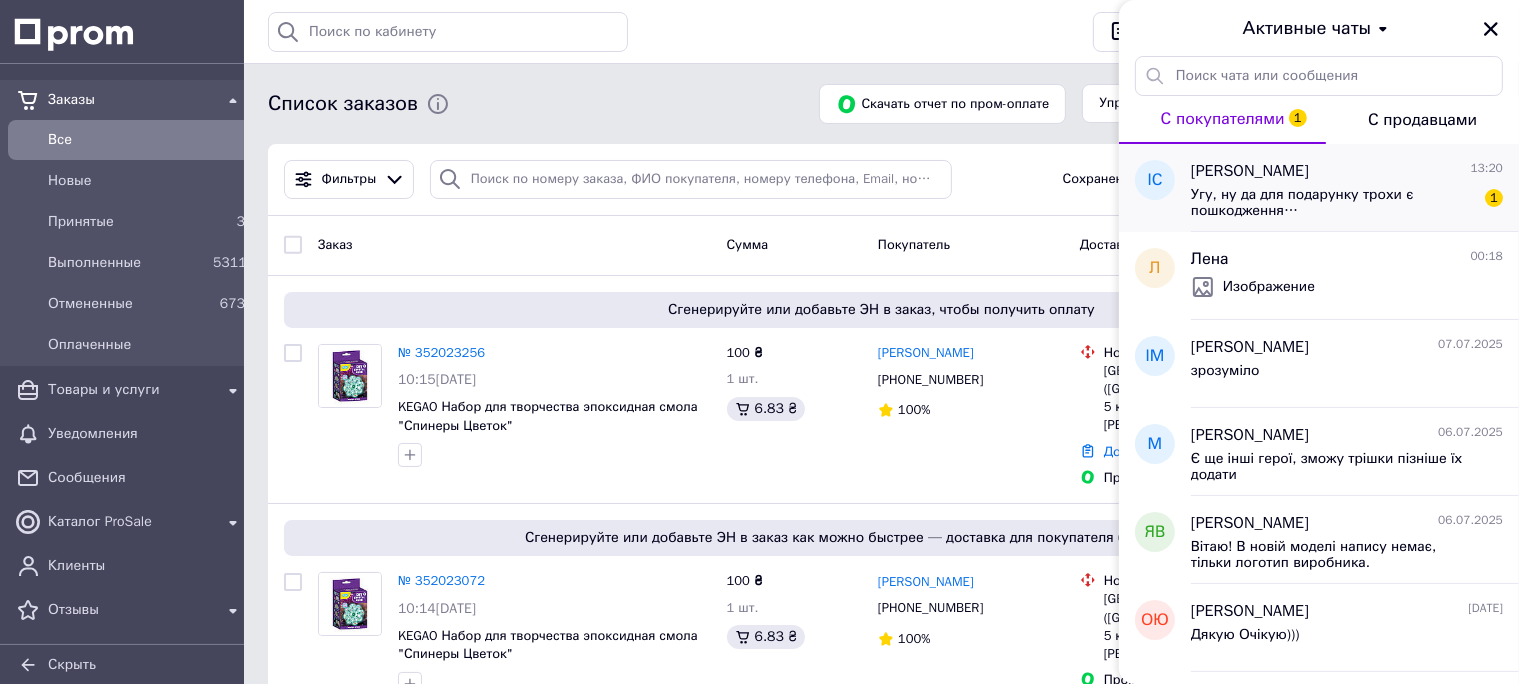 click on "Угу, ну да для подарунку трохи є пошкодження…" at bounding box center (1333, 203) 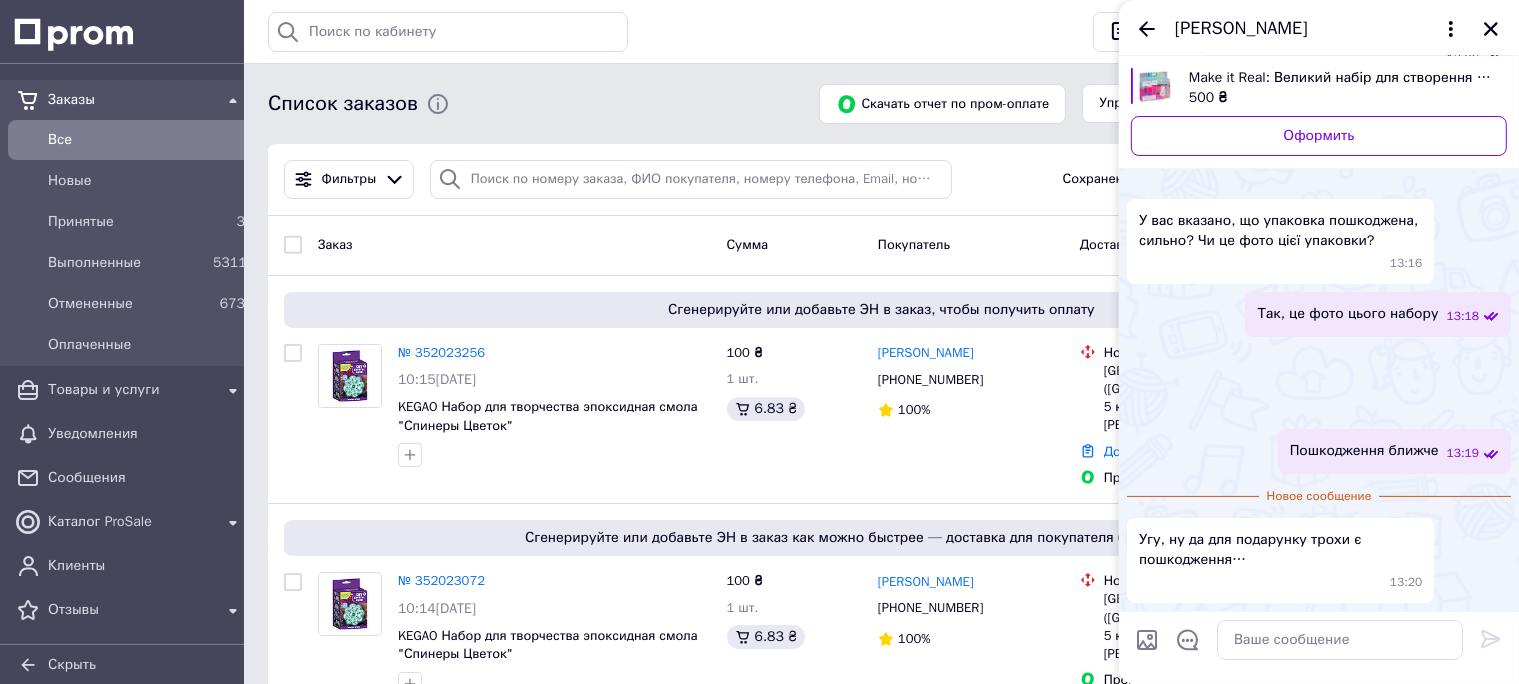 scroll, scrollTop: 2288, scrollLeft: 0, axis: vertical 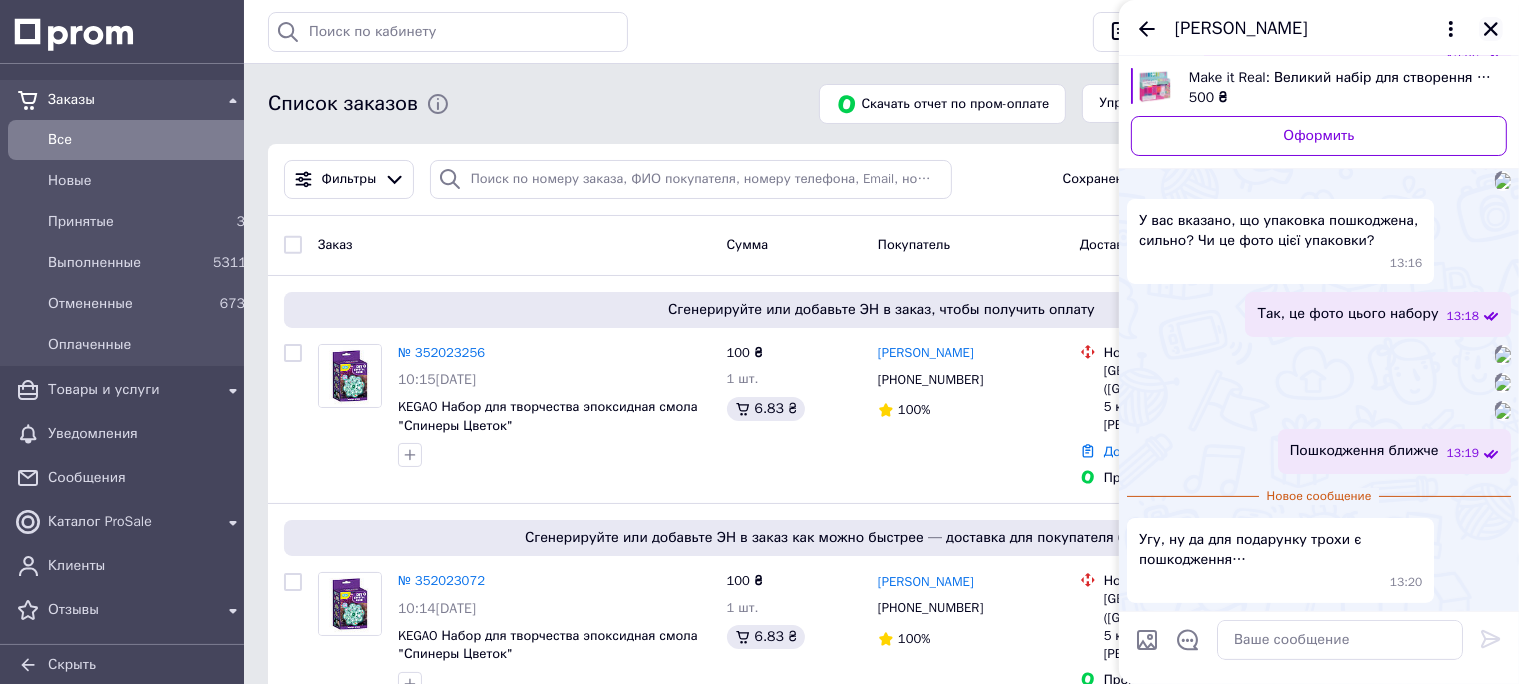 click 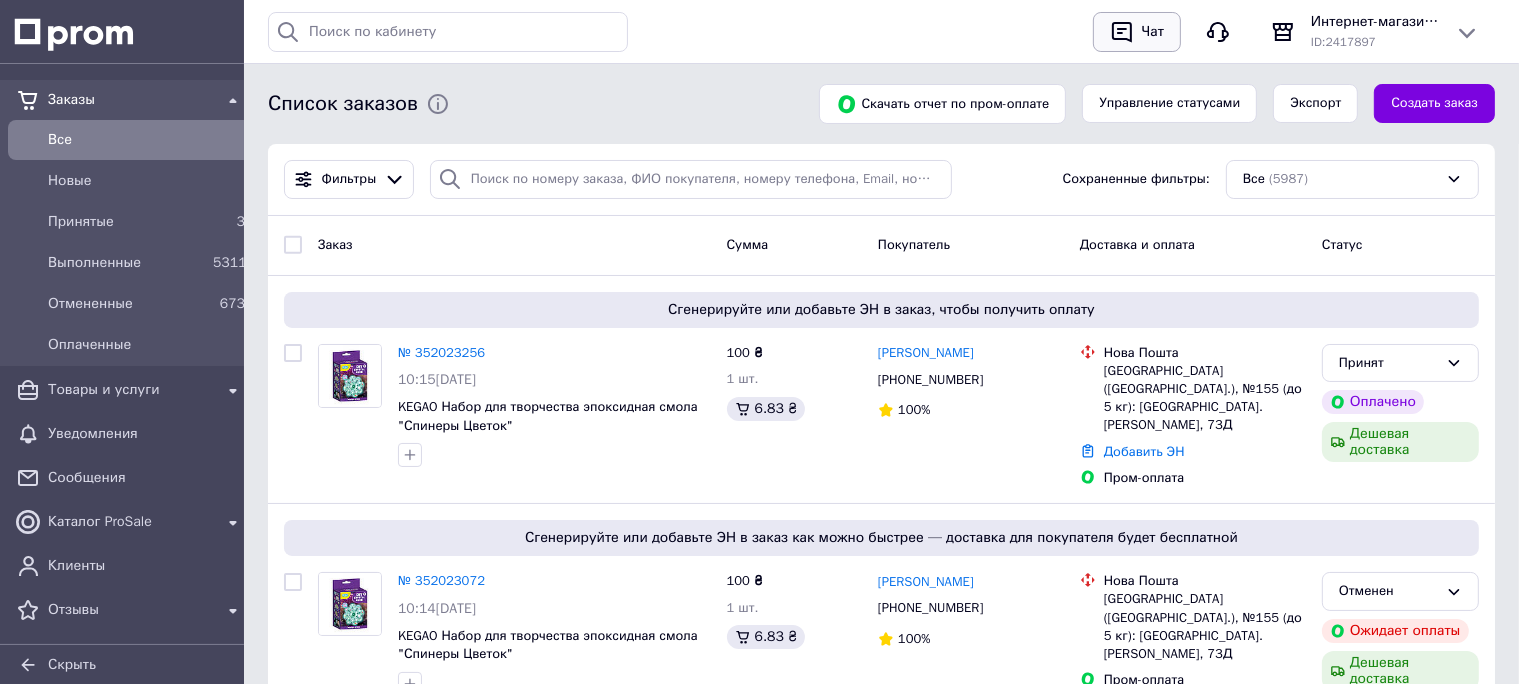 click on "Чат" at bounding box center (1153, 32) 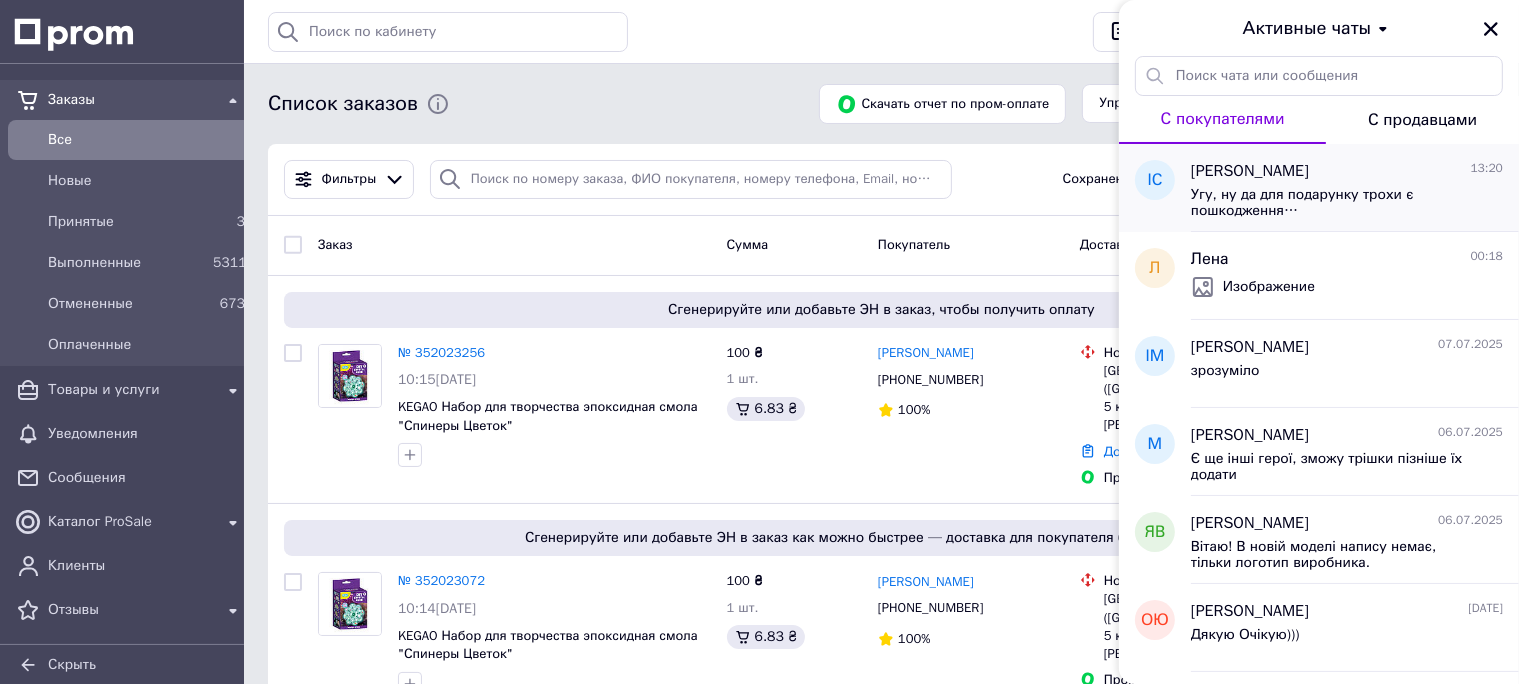click on "[PERSON_NAME]" at bounding box center (1250, 171) 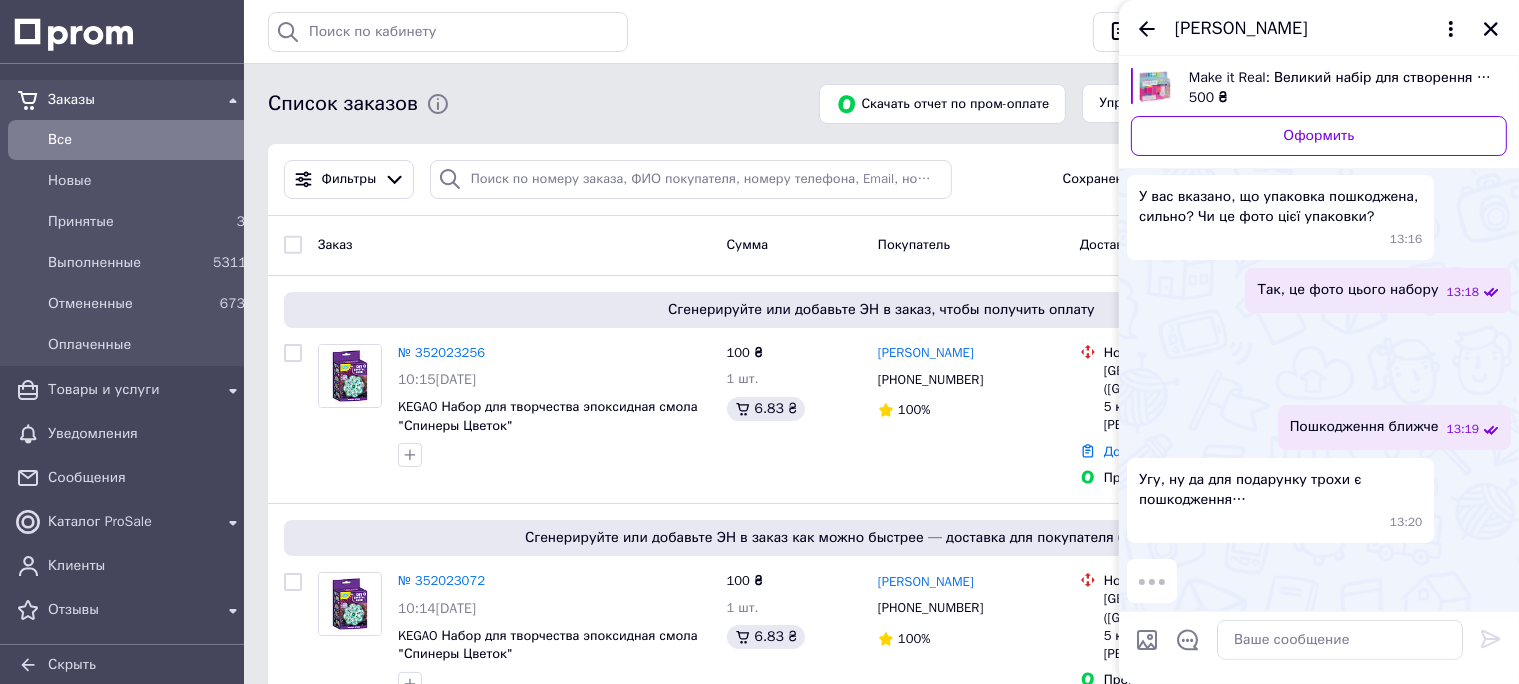 scroll, scrollTop: 2312, scrollLeft: 0, axis: vertical 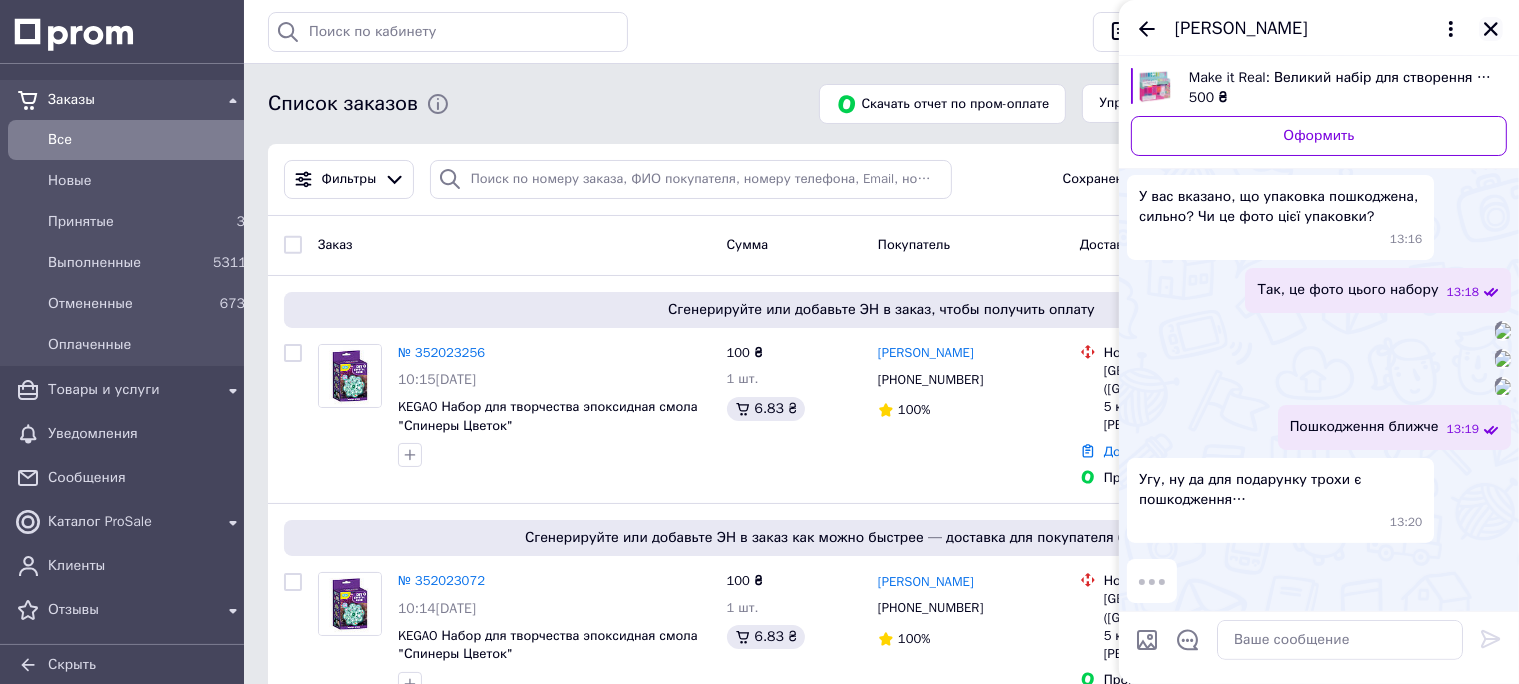 click 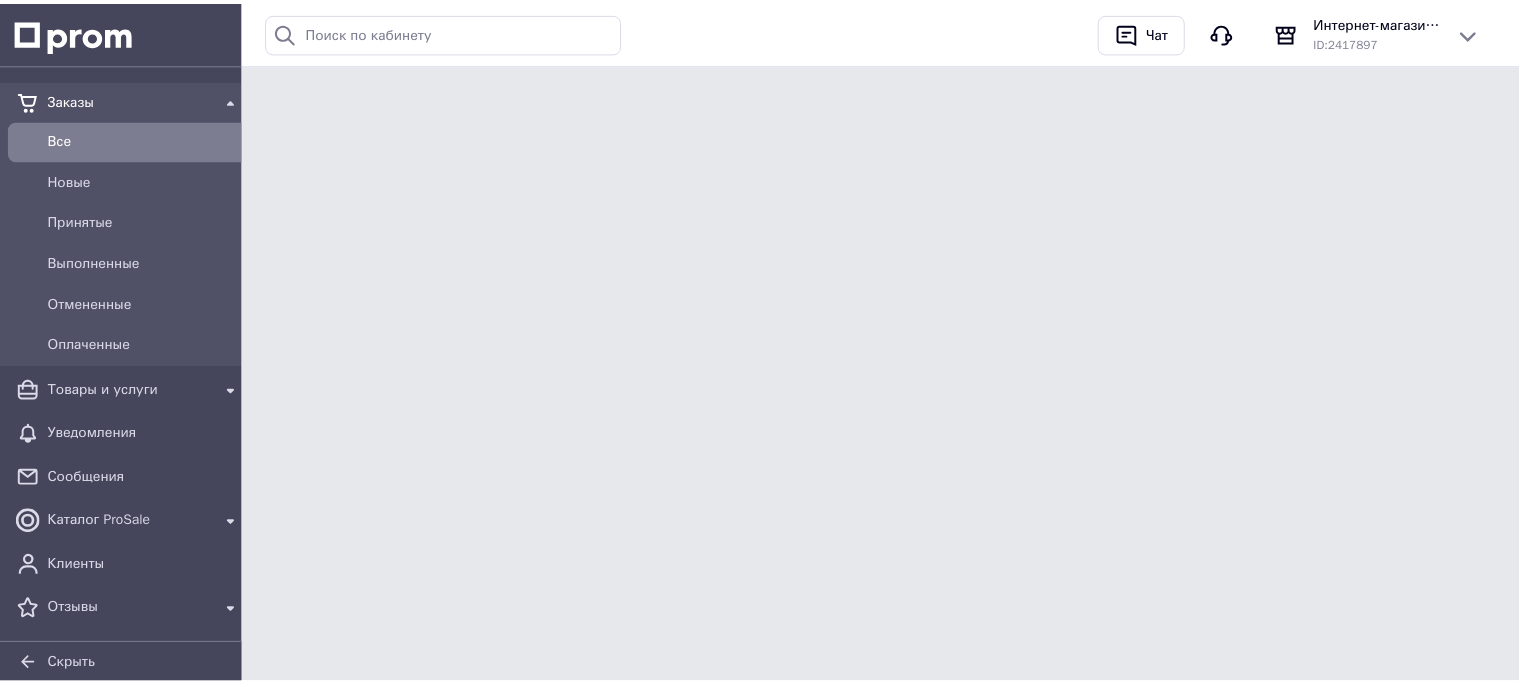 scroll, scrollTop: 0, scrollLeft: 0, axis: both 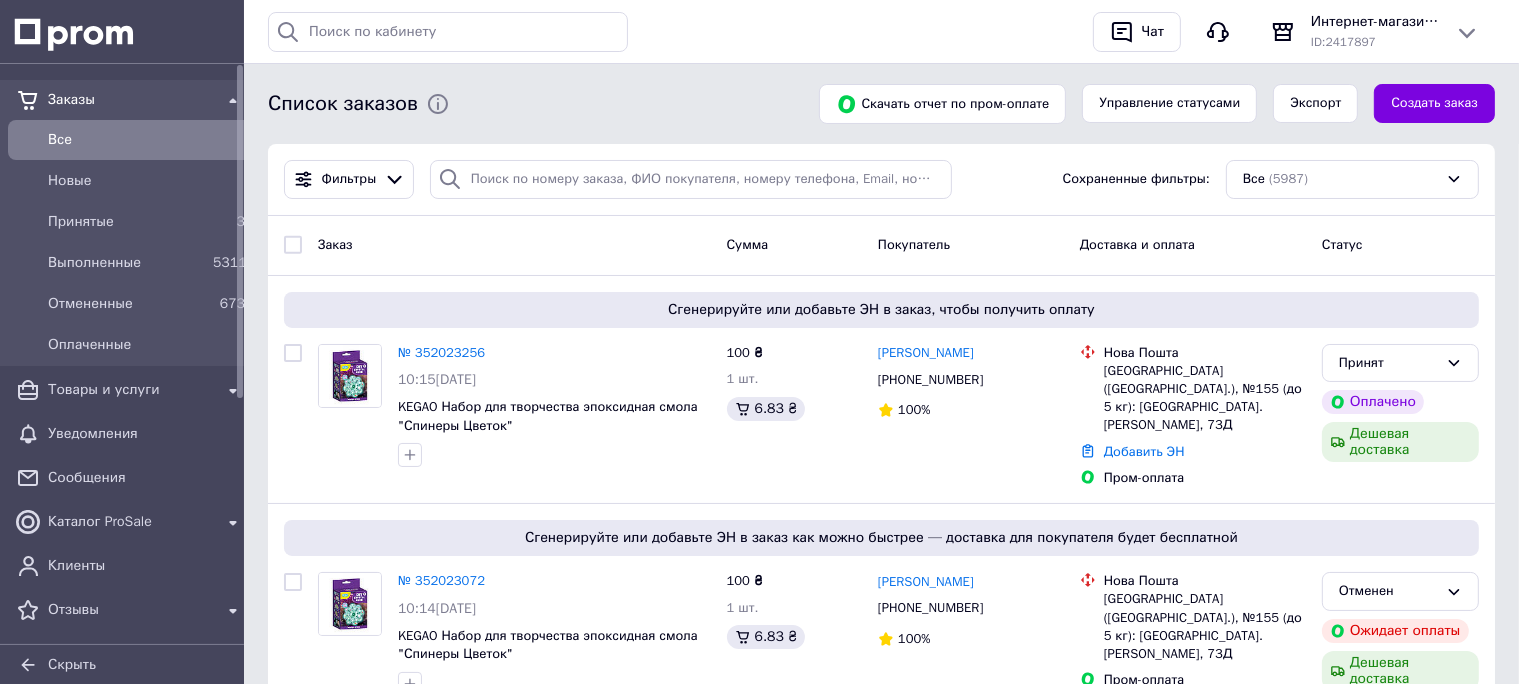 click on "Все" at bounding box center (146, 140) 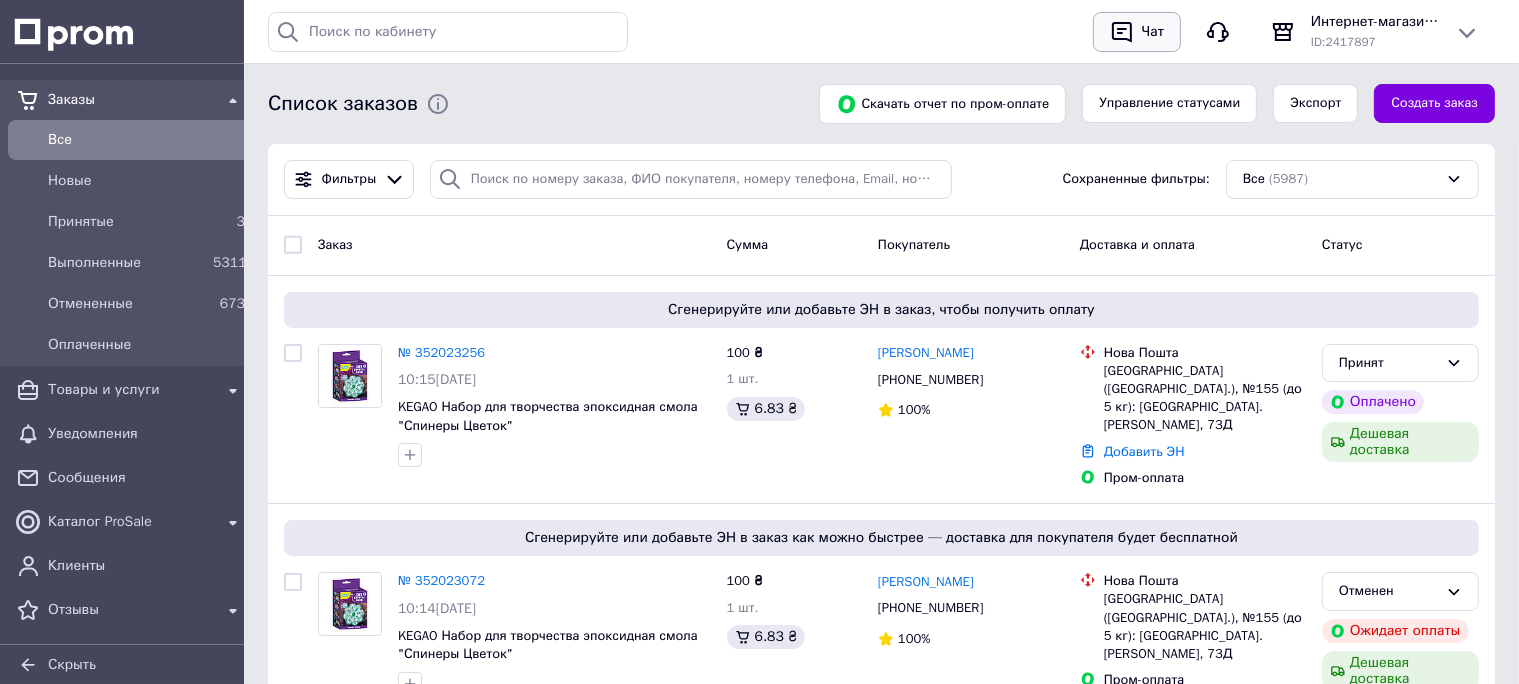 click on "Чат" at bounding box center [1137, 32] 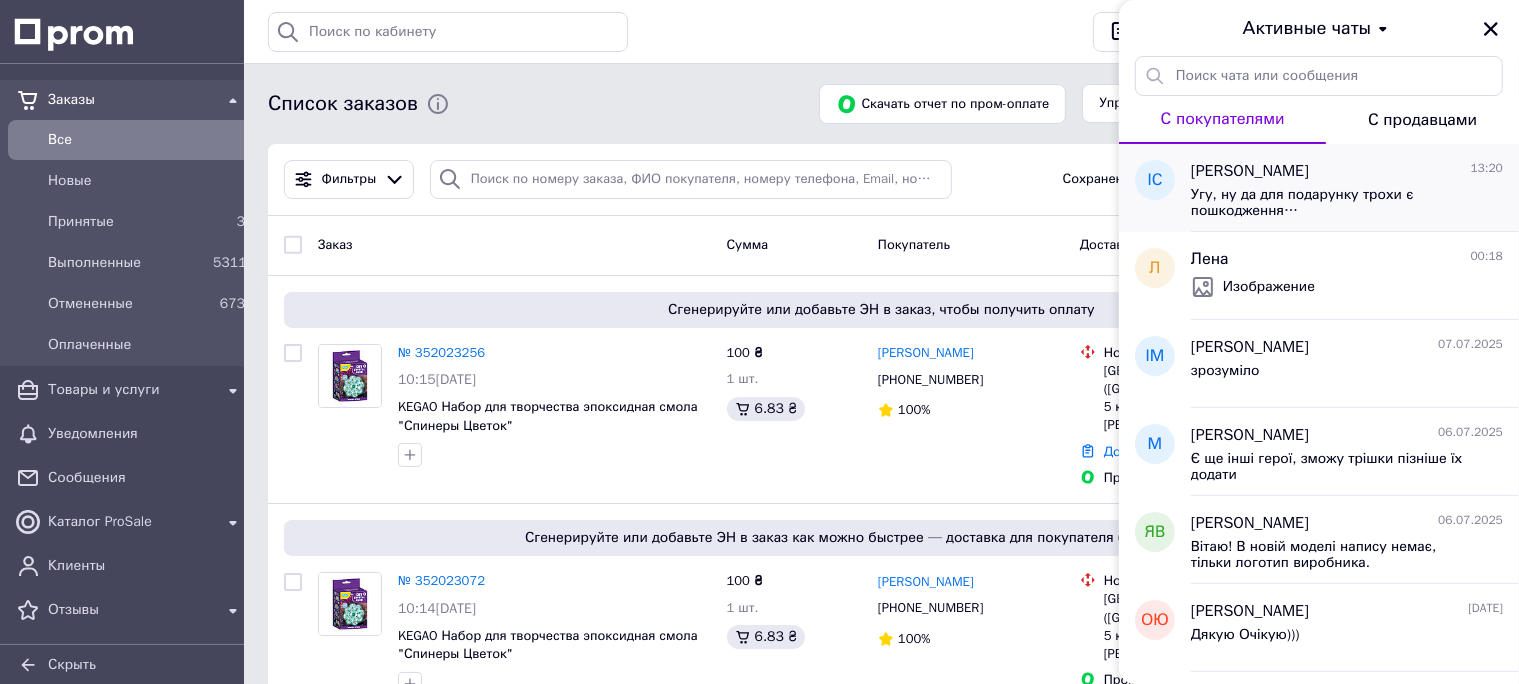 click on "Угу, ну да для подарунку трохи є пошкодження…" at bounding box center (1333, 203) 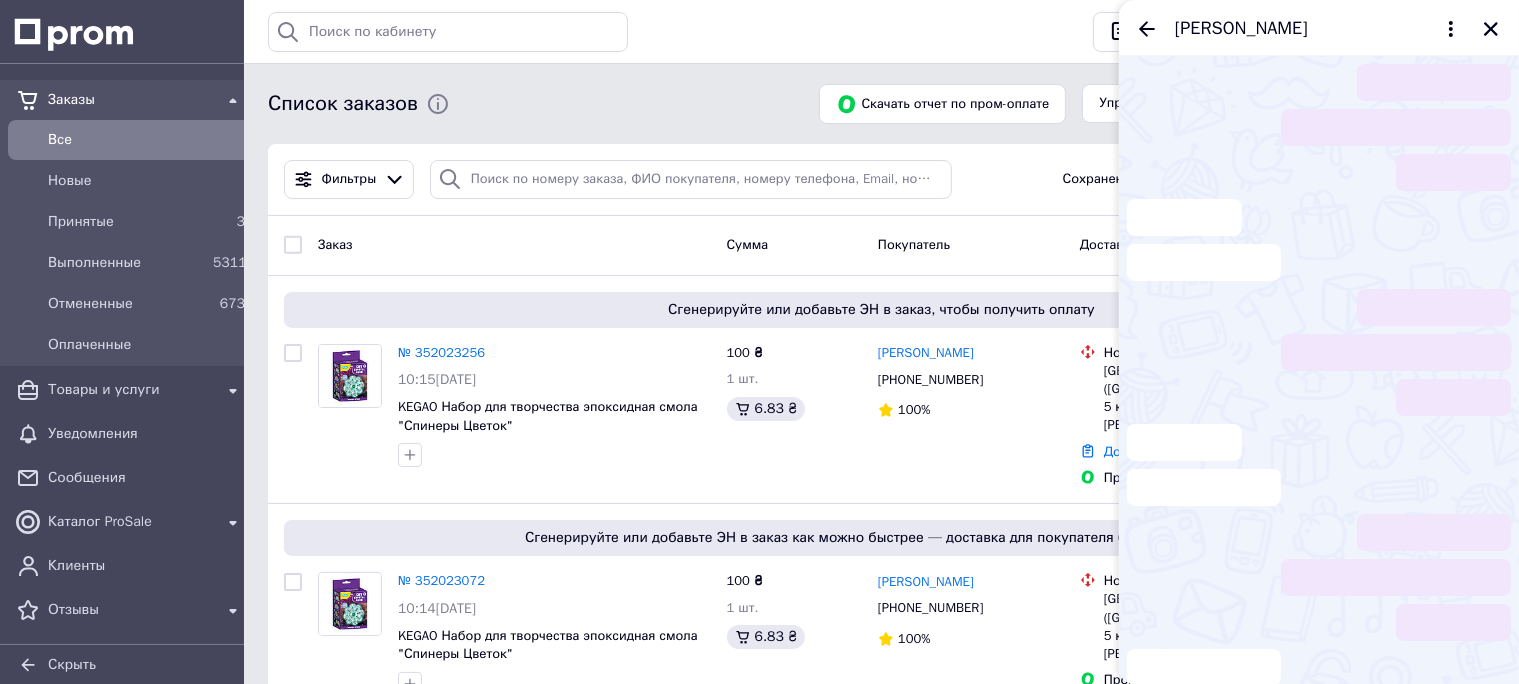 scroll, scrollTop: 2128, scrollLeft: 0, axis: vertical 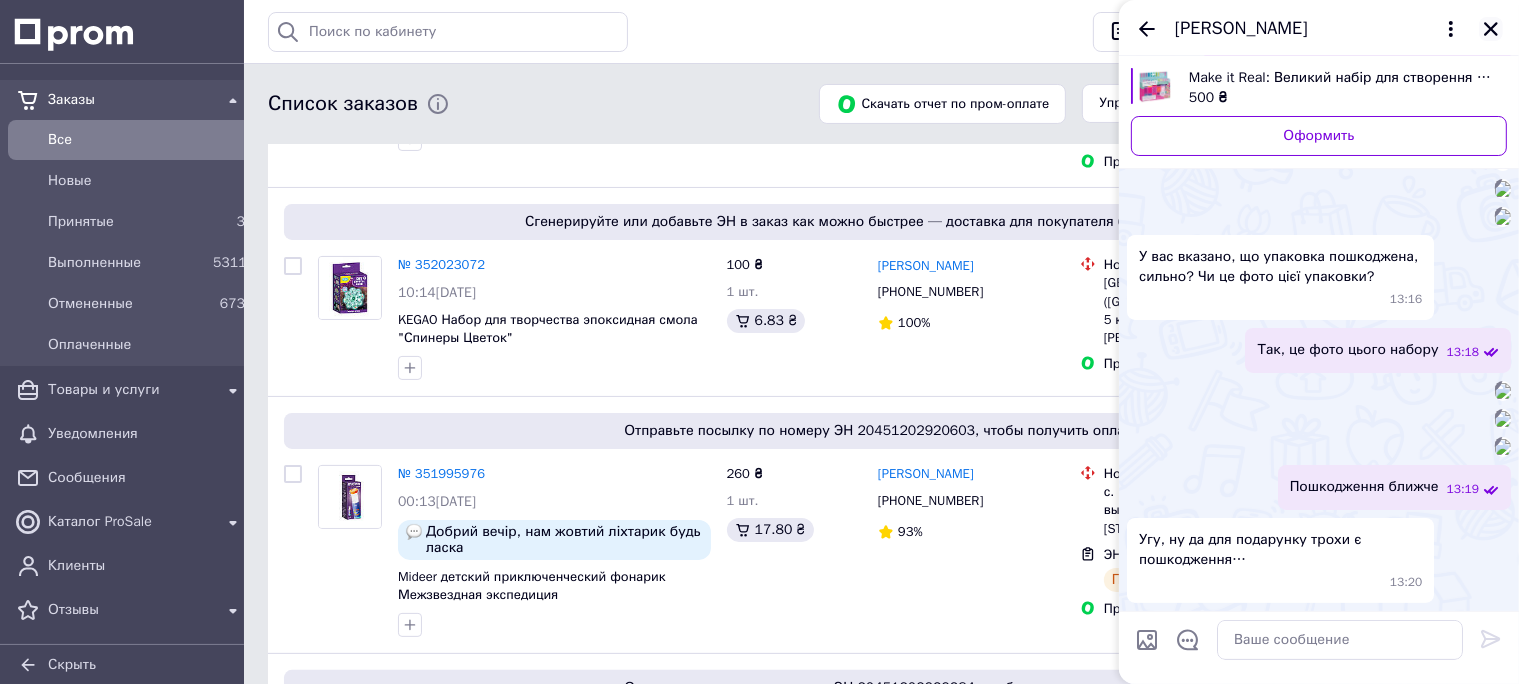 click at bounding box center [1491, 29] 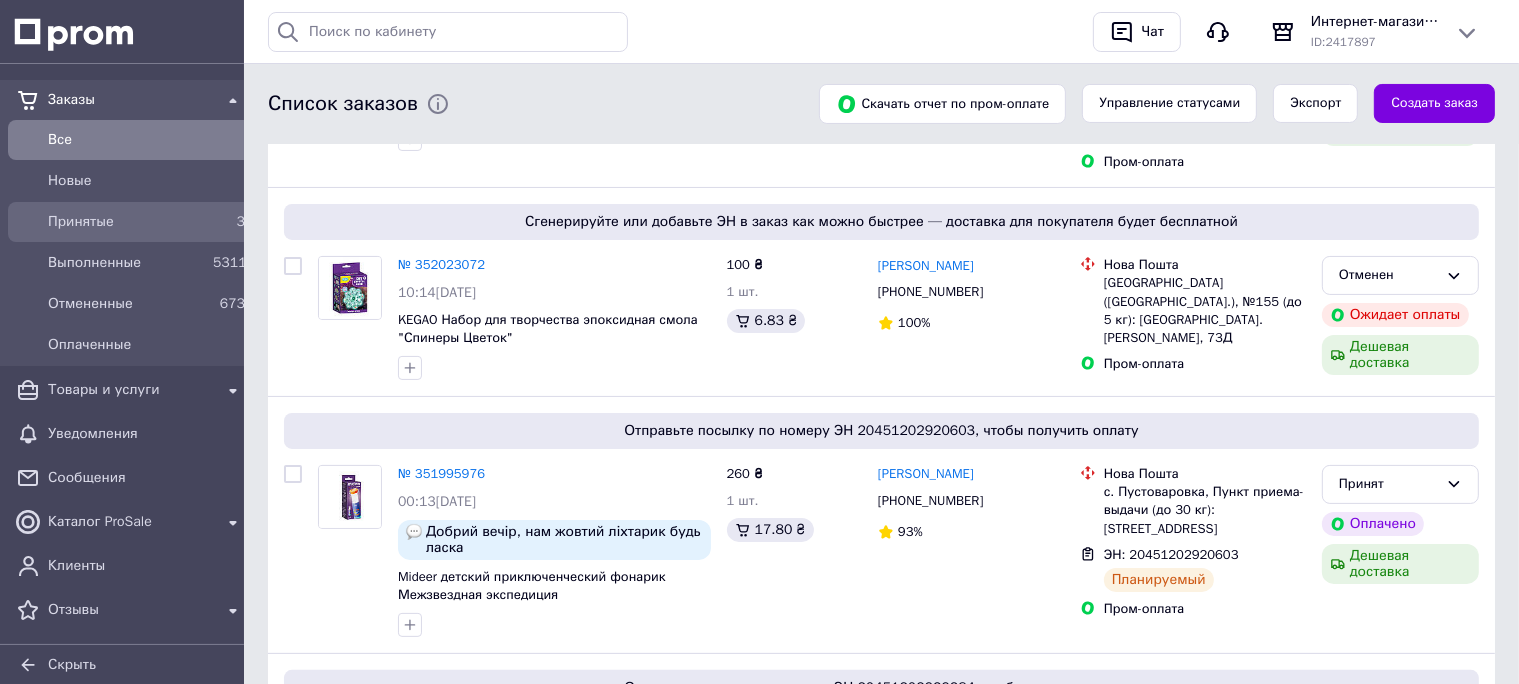 scroll, scrollTop: 0, scrollLeft: 0, axis: both 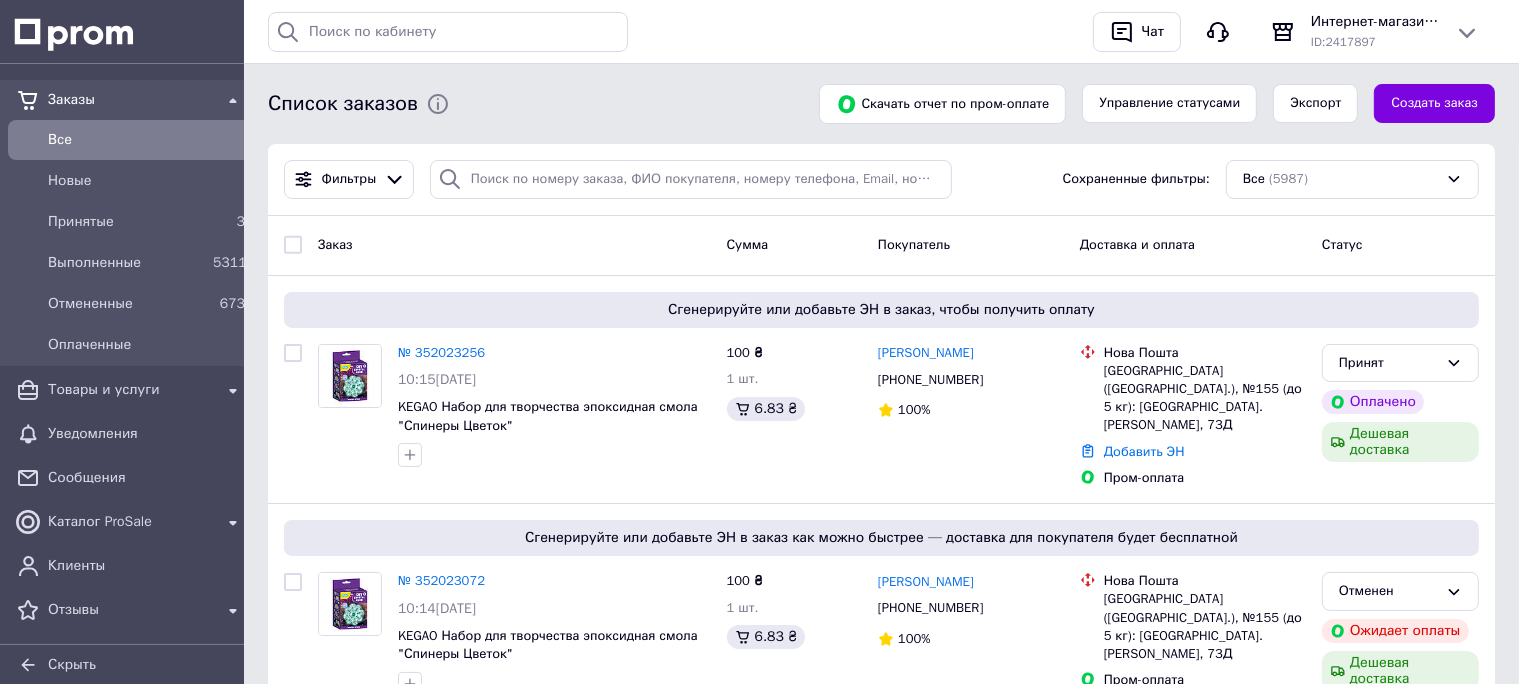 click on "Все" at bounding box center [146, 140] 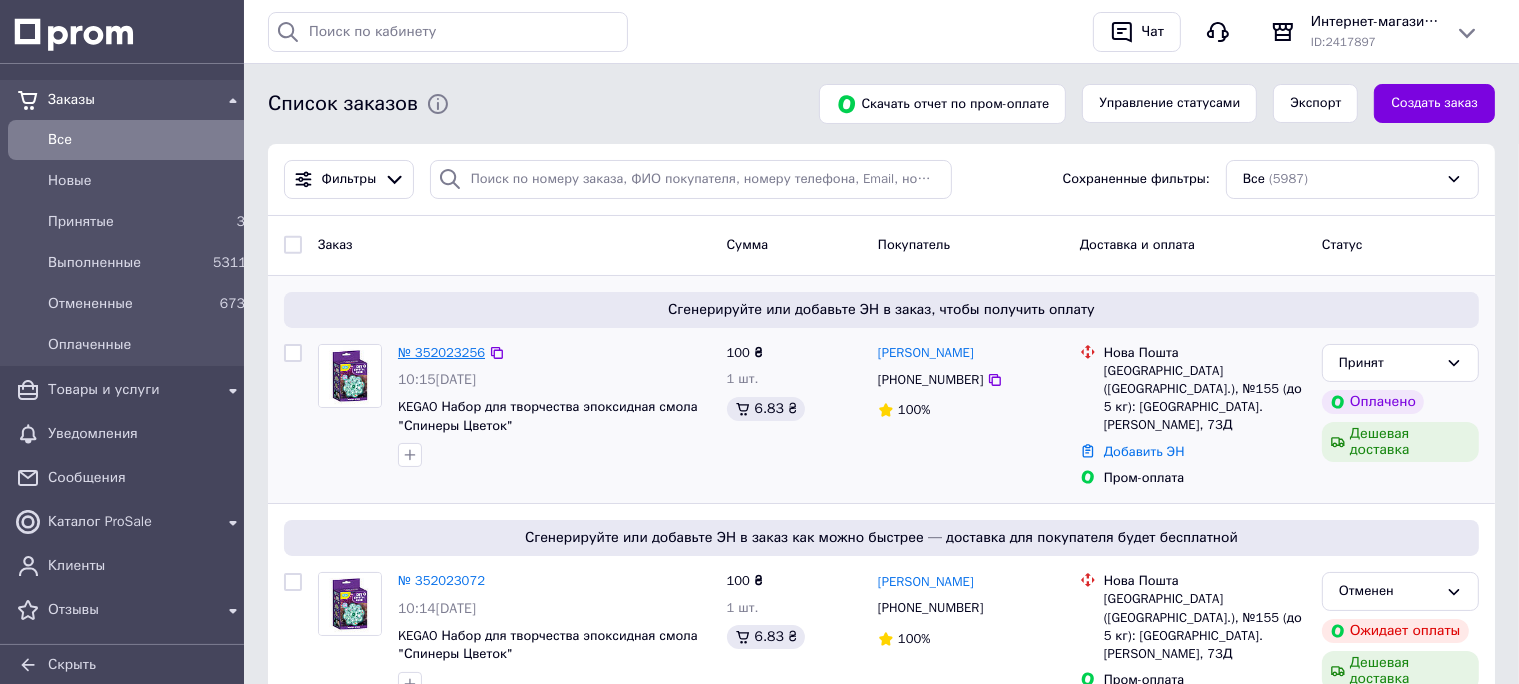 click on "№ 352023256" at bounding box center [441, 352] 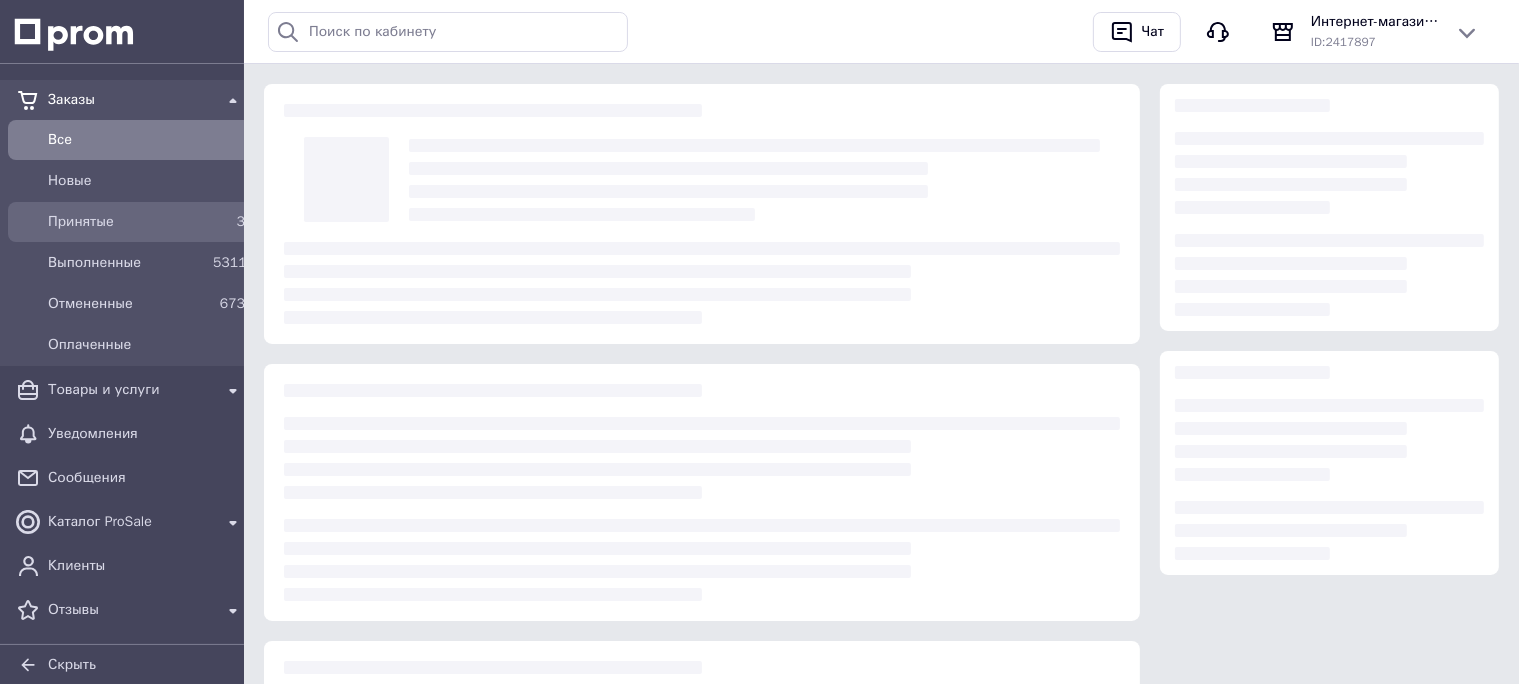 click on "Принятые" at bounding box center [126, 222] 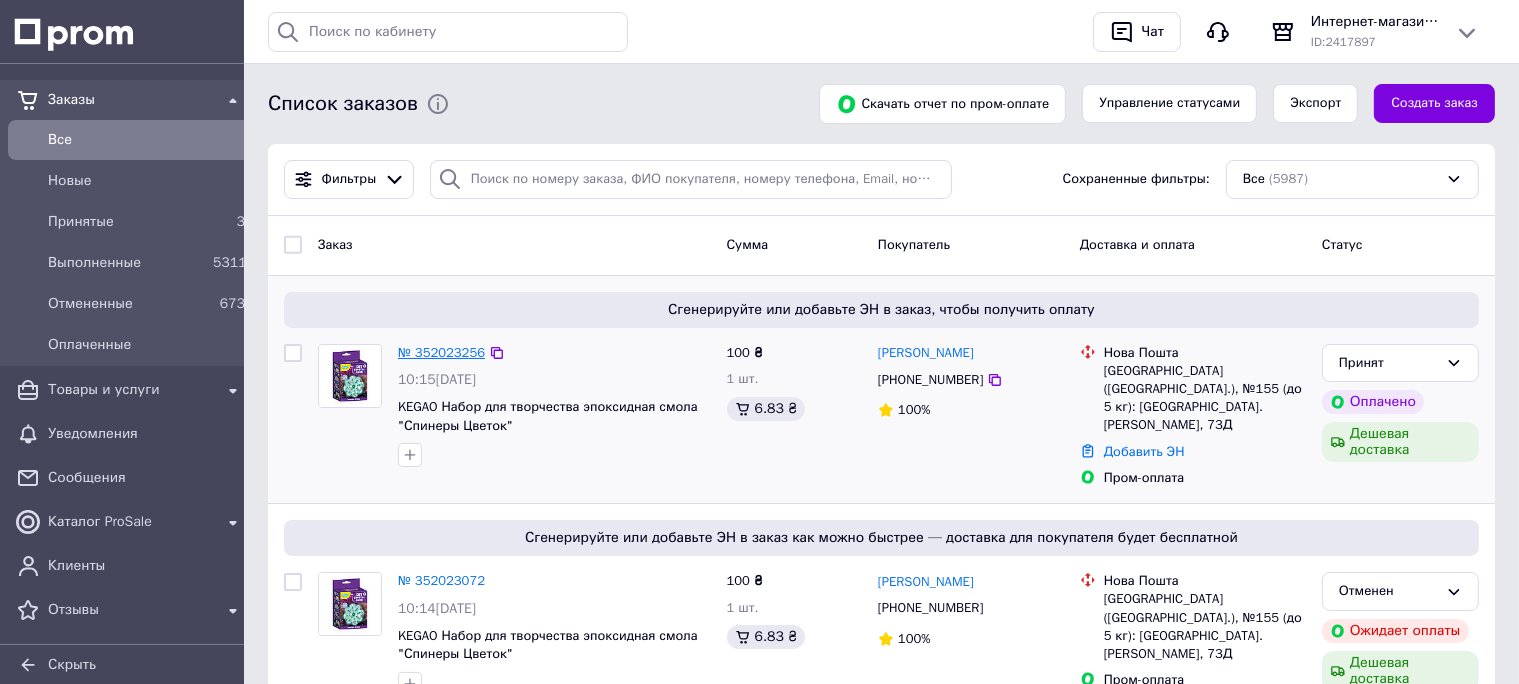 click on "№ 352023256" at bounding box center [441, 352] 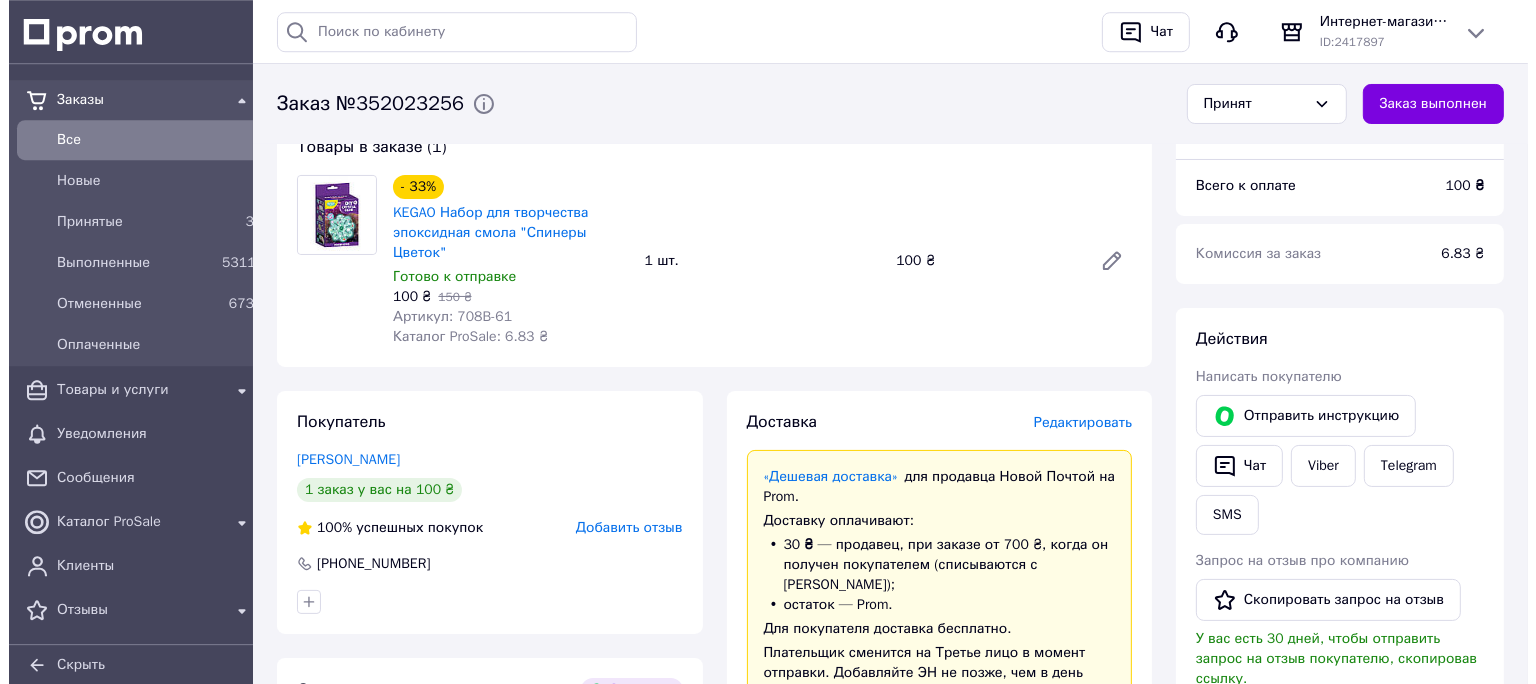 scroll, scrollTop: 211, scrollLeft: 0, axis: vertical 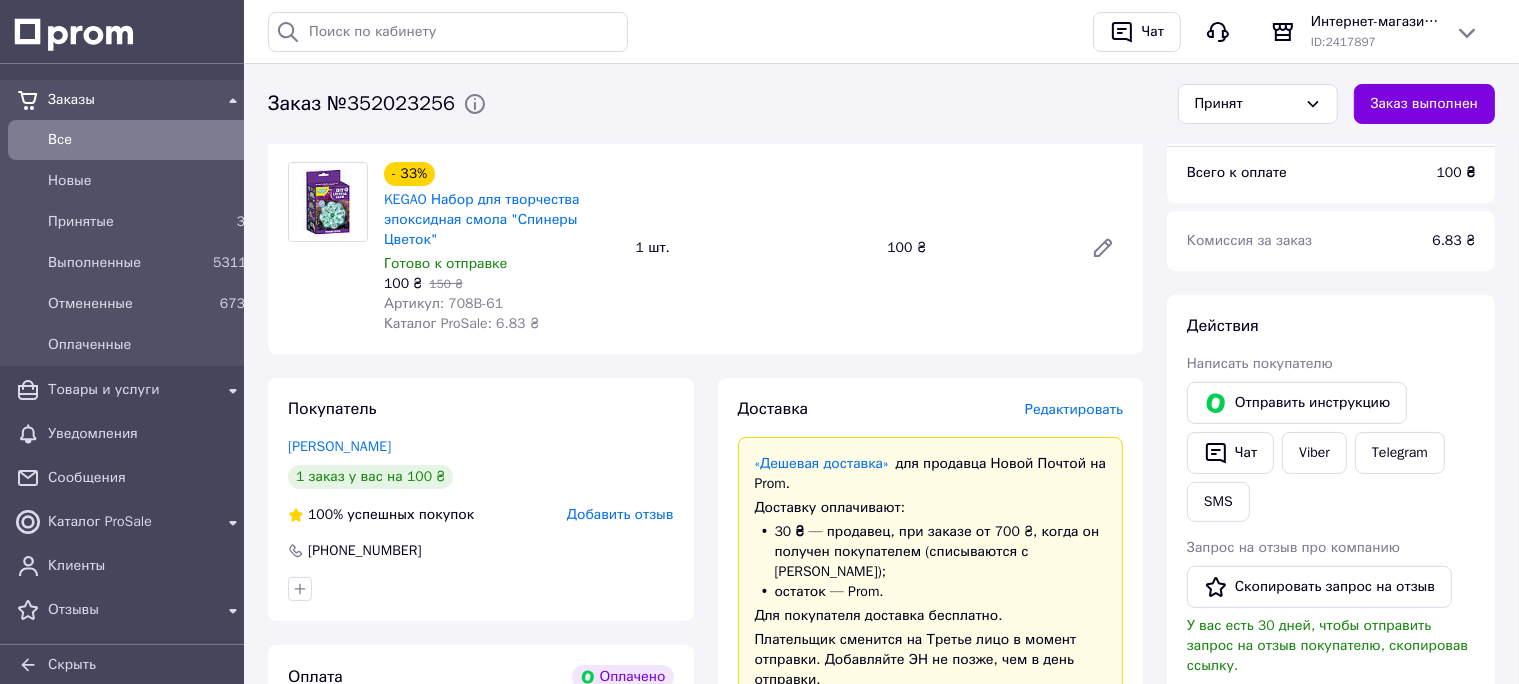 click on "Редактировать" at bounding box center (1074, 409) 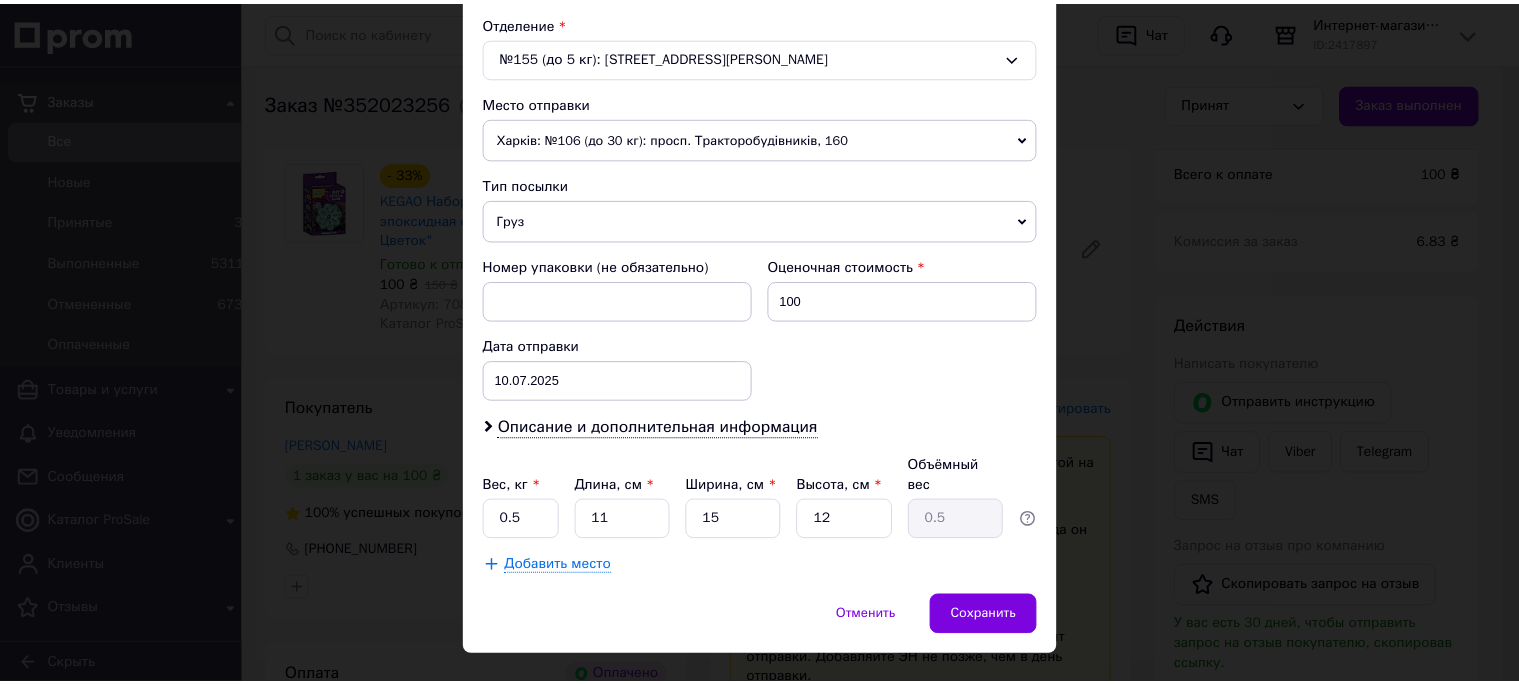 scroll, scrollTop: 638, scrollLeft: 0, axis: vertical 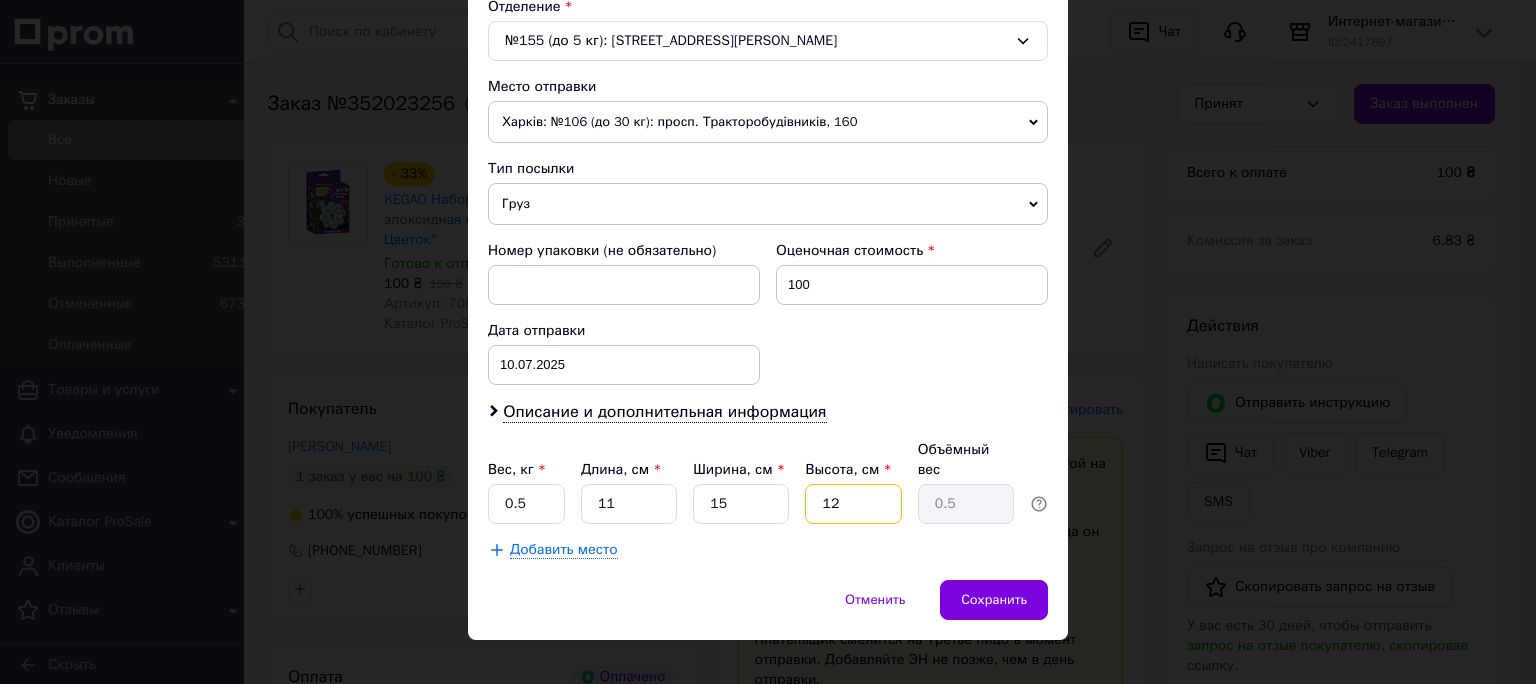 drag, startPoint x: 838, startPoint y: 470, endPoint x: 806, endPoint y: 481, distance: 33.83785 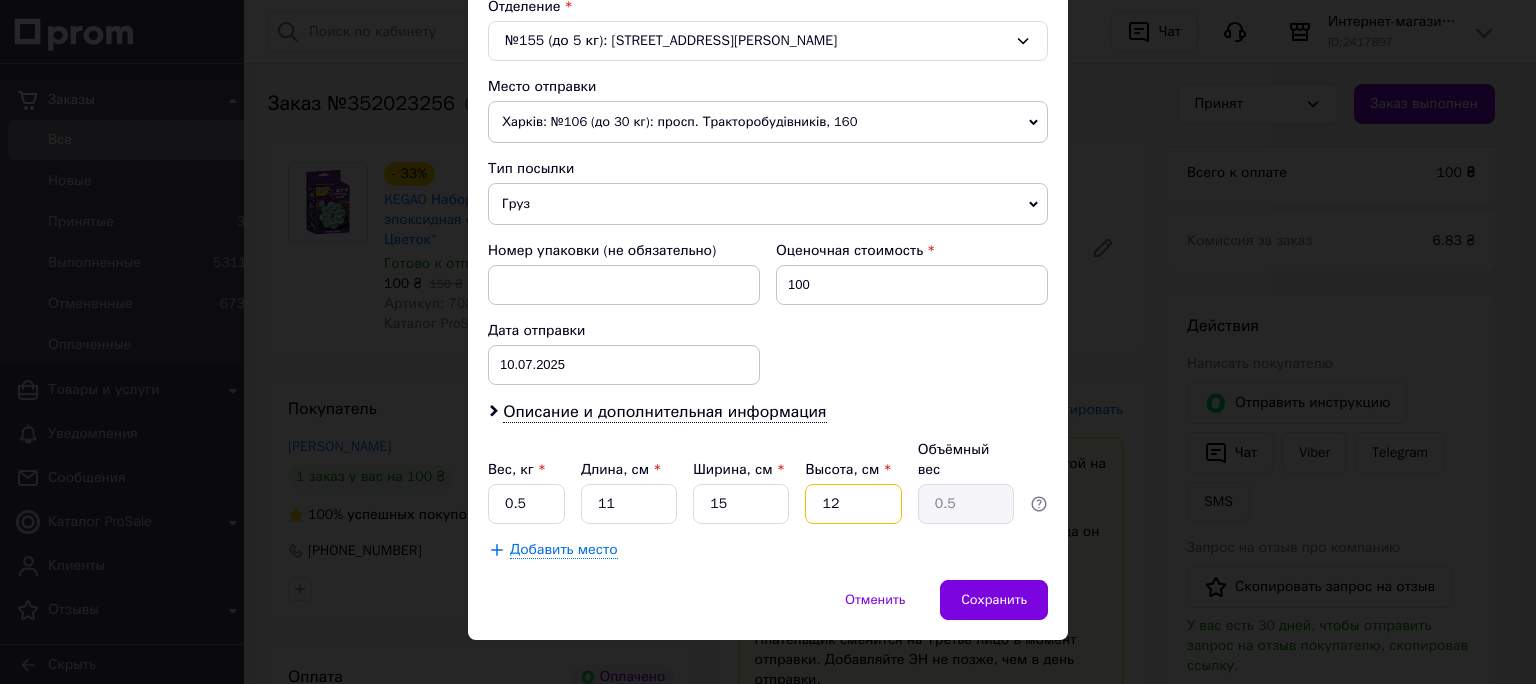 type on "6" 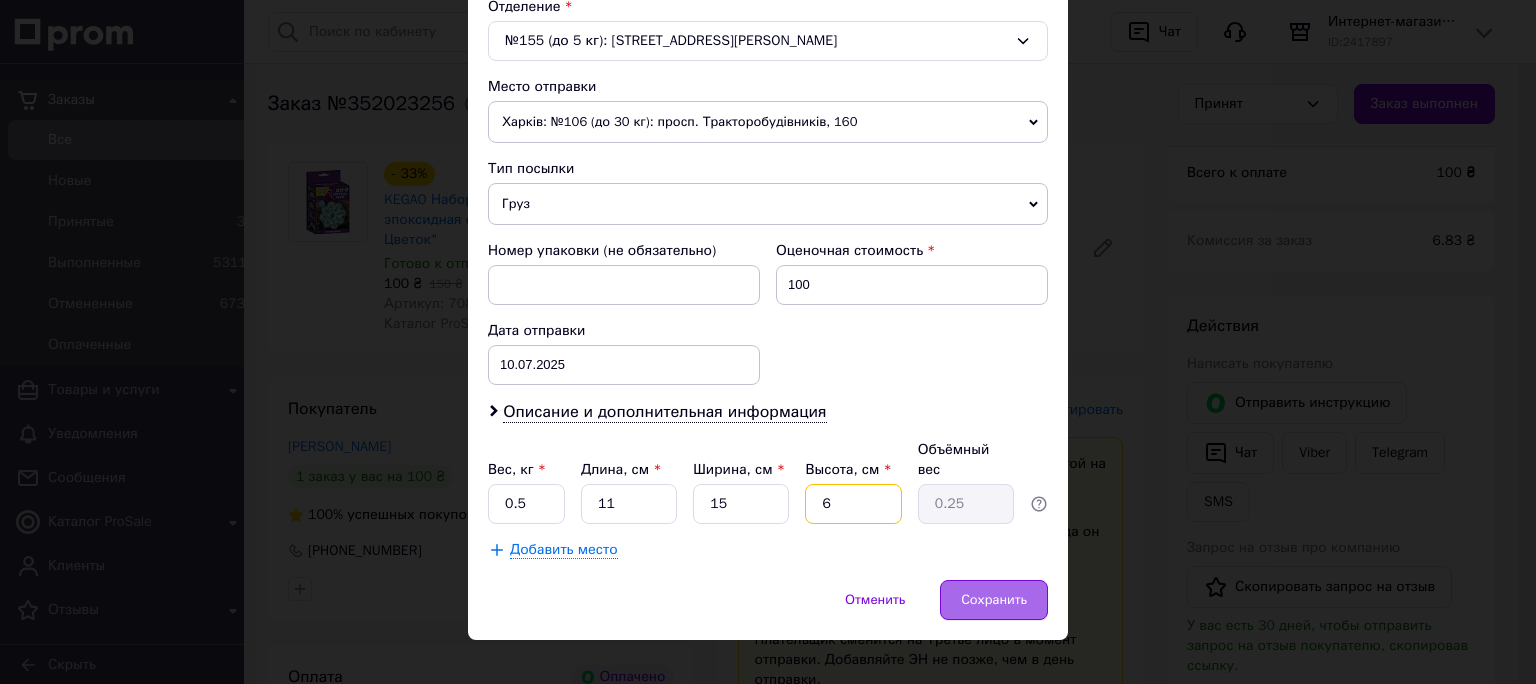 type on "6" 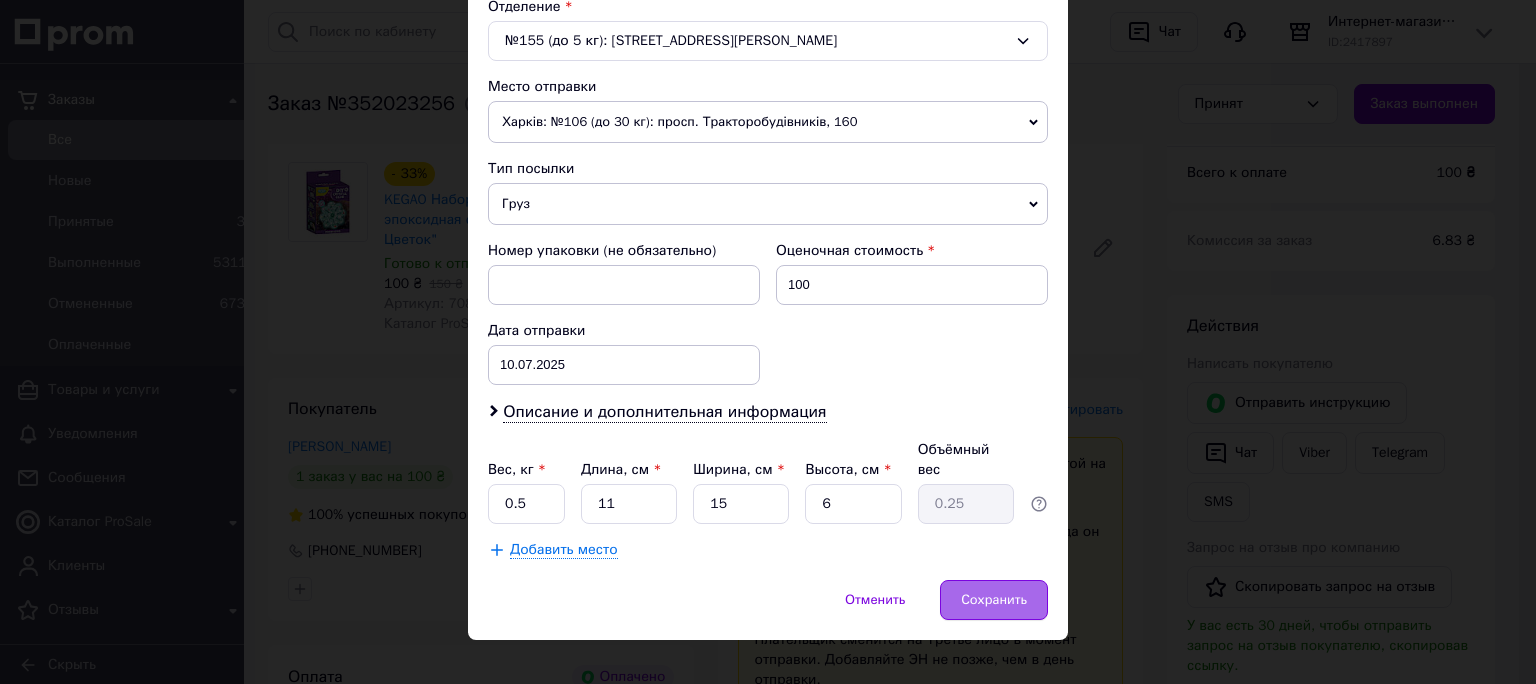click on "Сохранить" at bounding box center [994, 600] 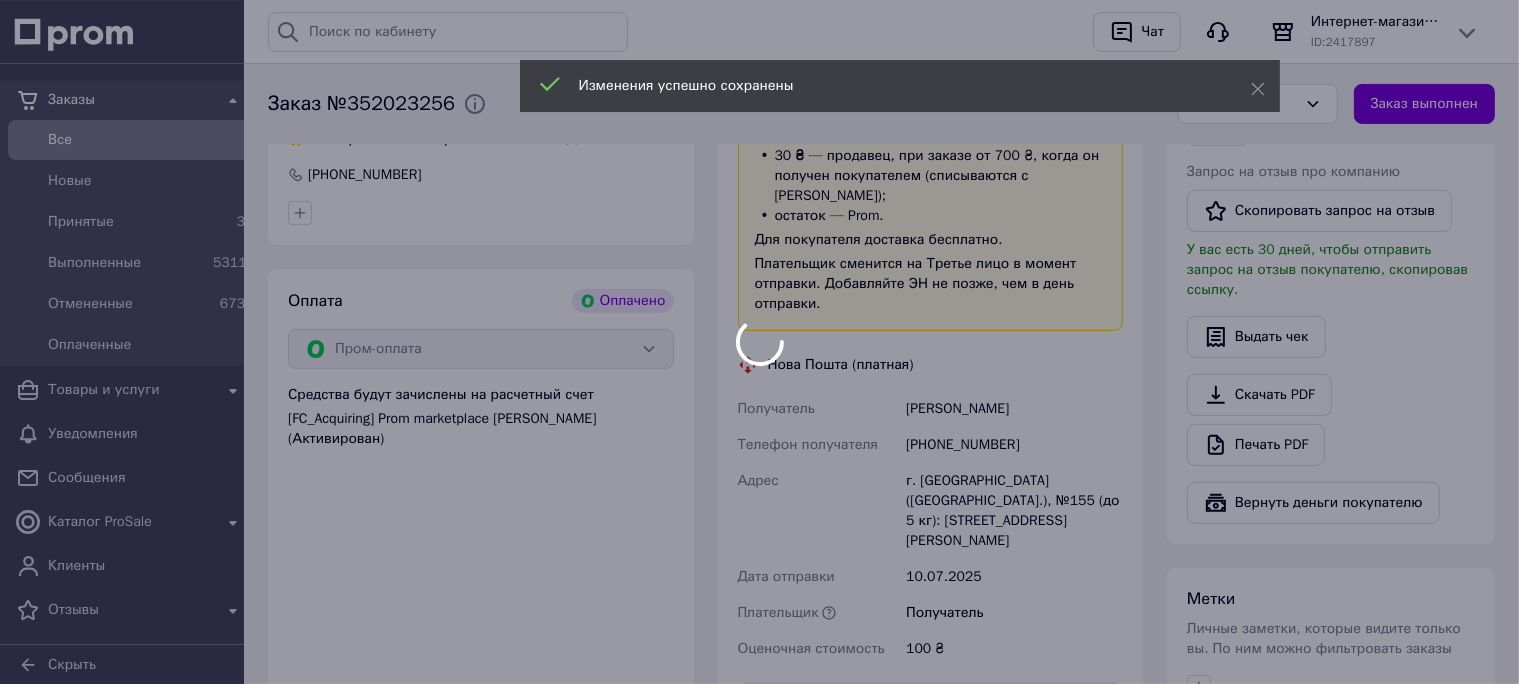 scroll, scrollTop: 844, scrollLeft: 0, axis: vertical 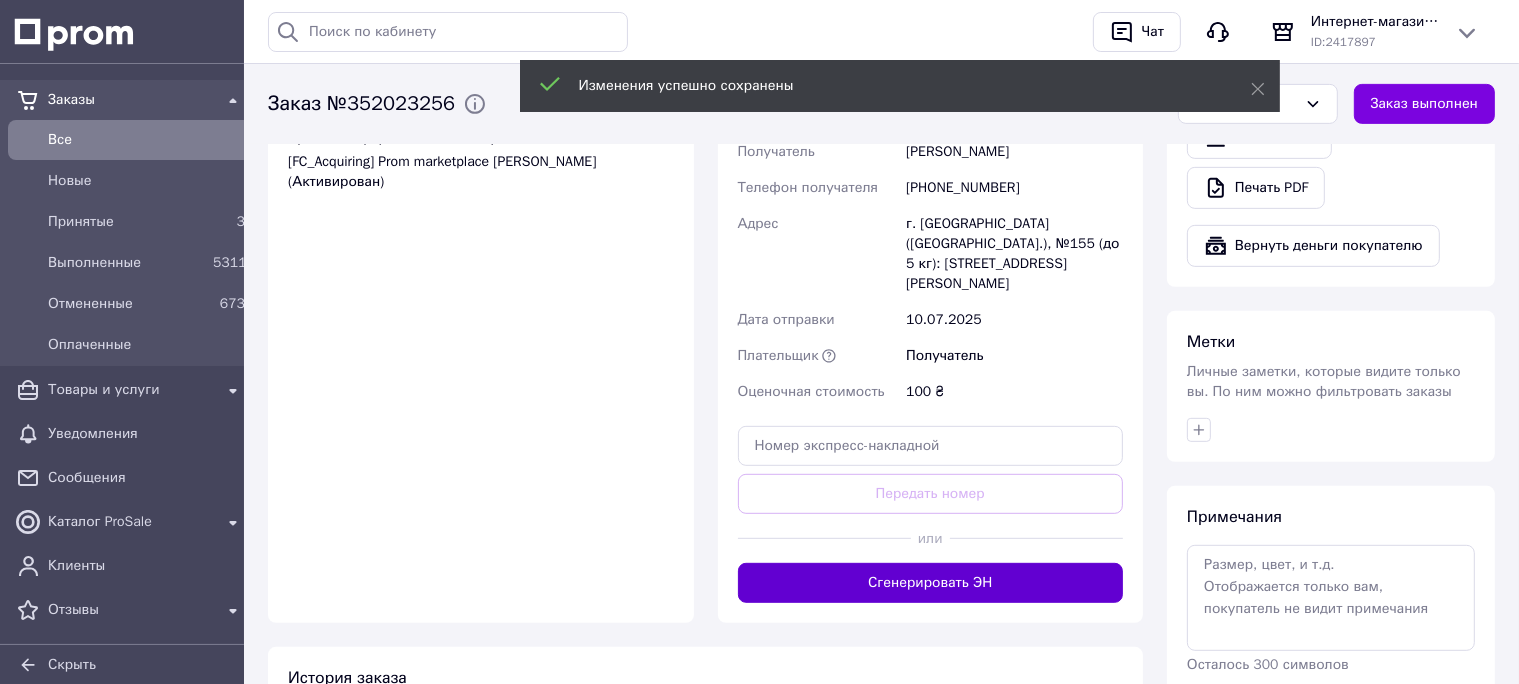 click on "Сгенерировать ЭН" at bounding box center [931, 583] 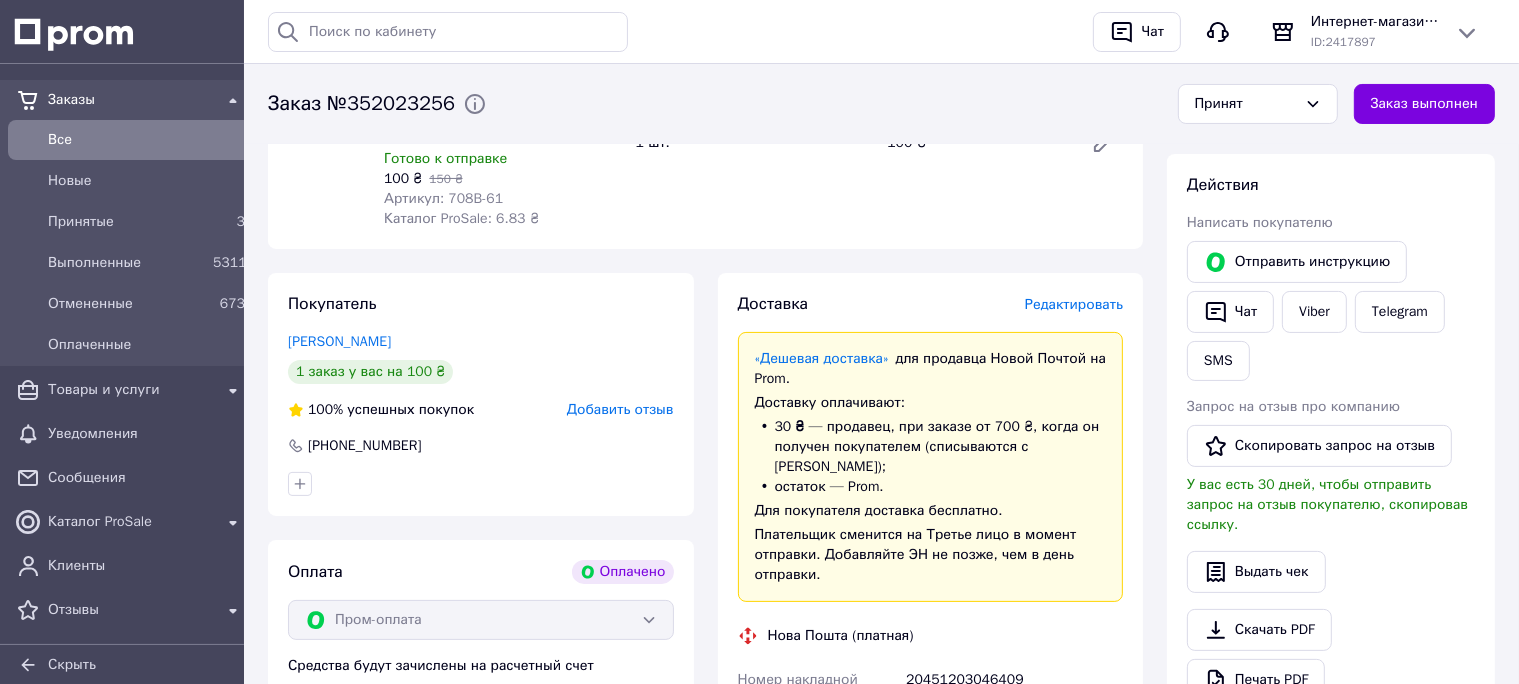 scroll, scrollTop: 0, scrollLeft: 0, axis: both 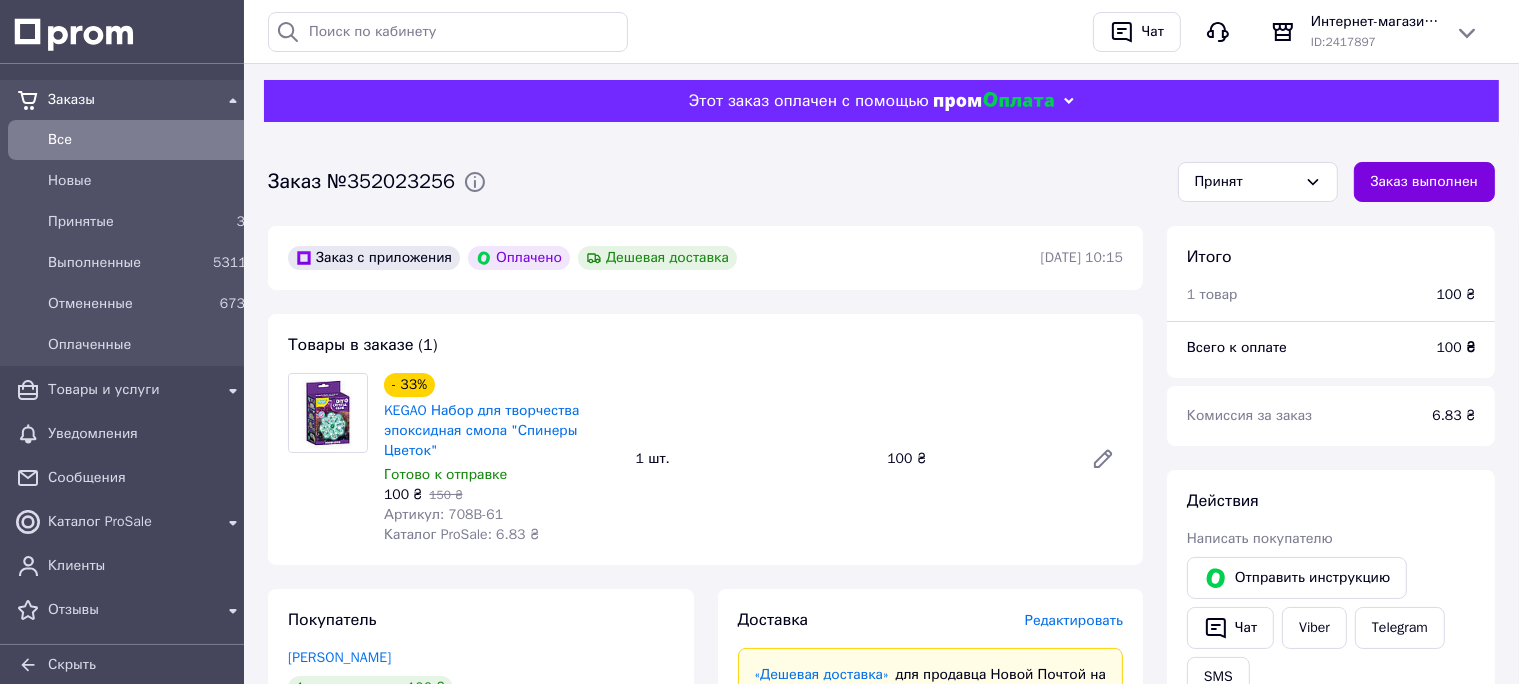 click on "Все" at bounding box center [146, 140] 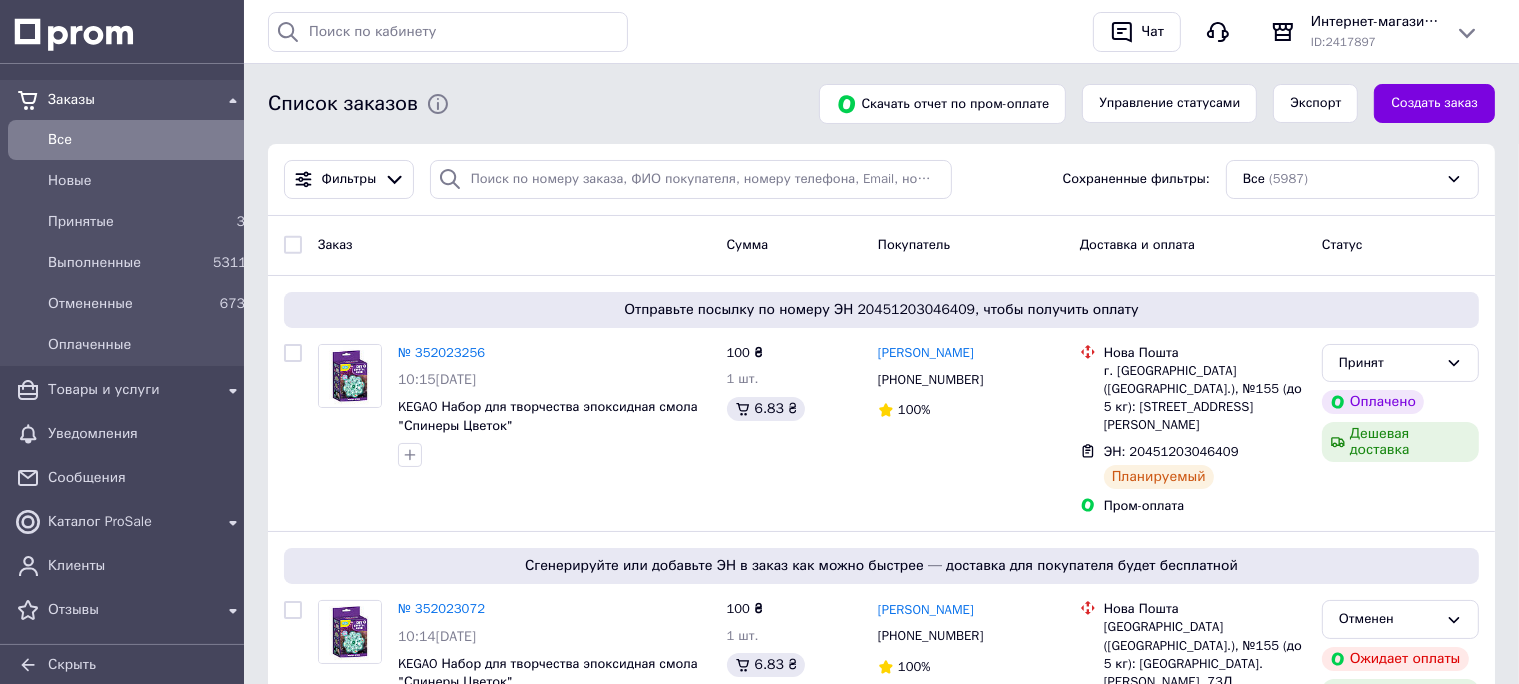 click on "Все" at bounding box center (146, 140) 